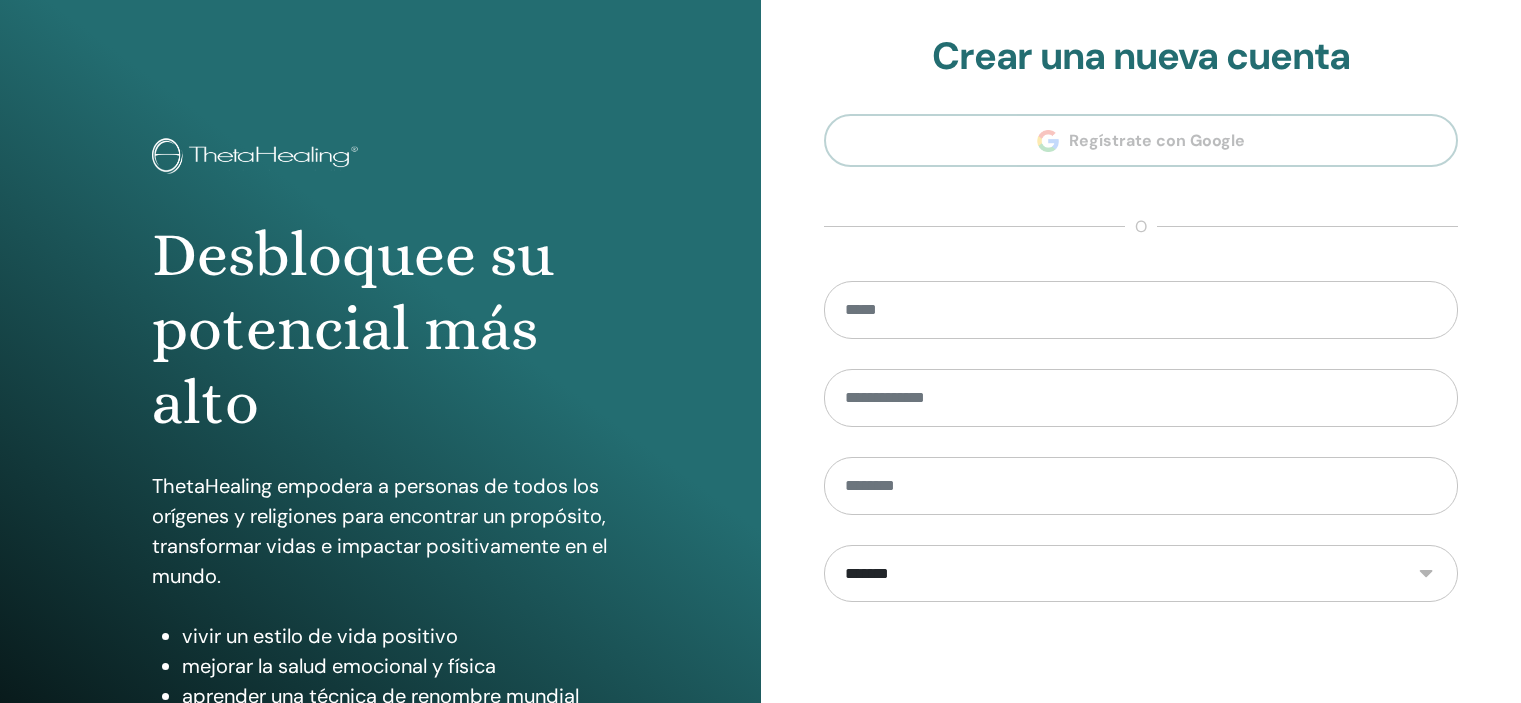 scroll, scrollTop: 0, scrollLeft: 0, axis: both 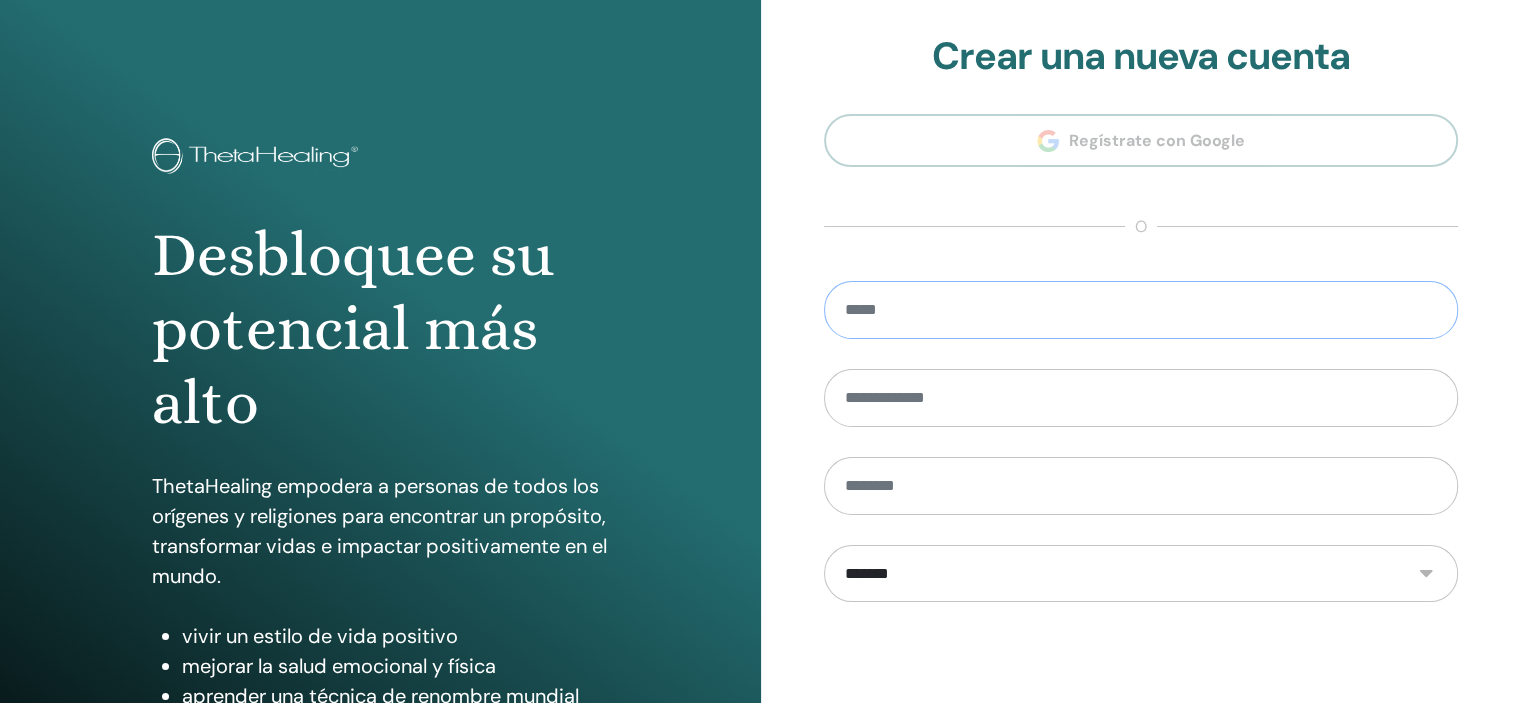 click at bounding box center (1141, 310) 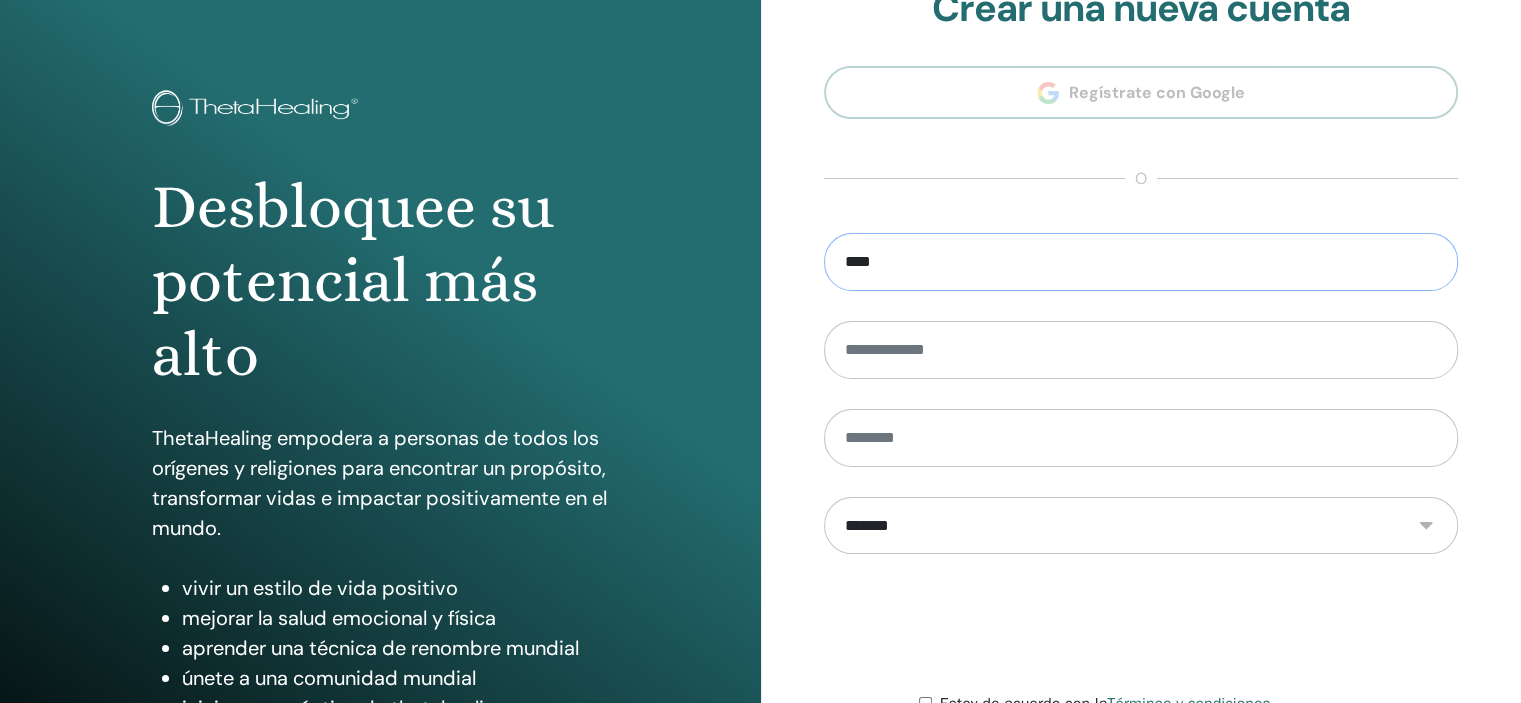 scroll, scrollTop: 256, scrollLeft: 0, axis: vertical 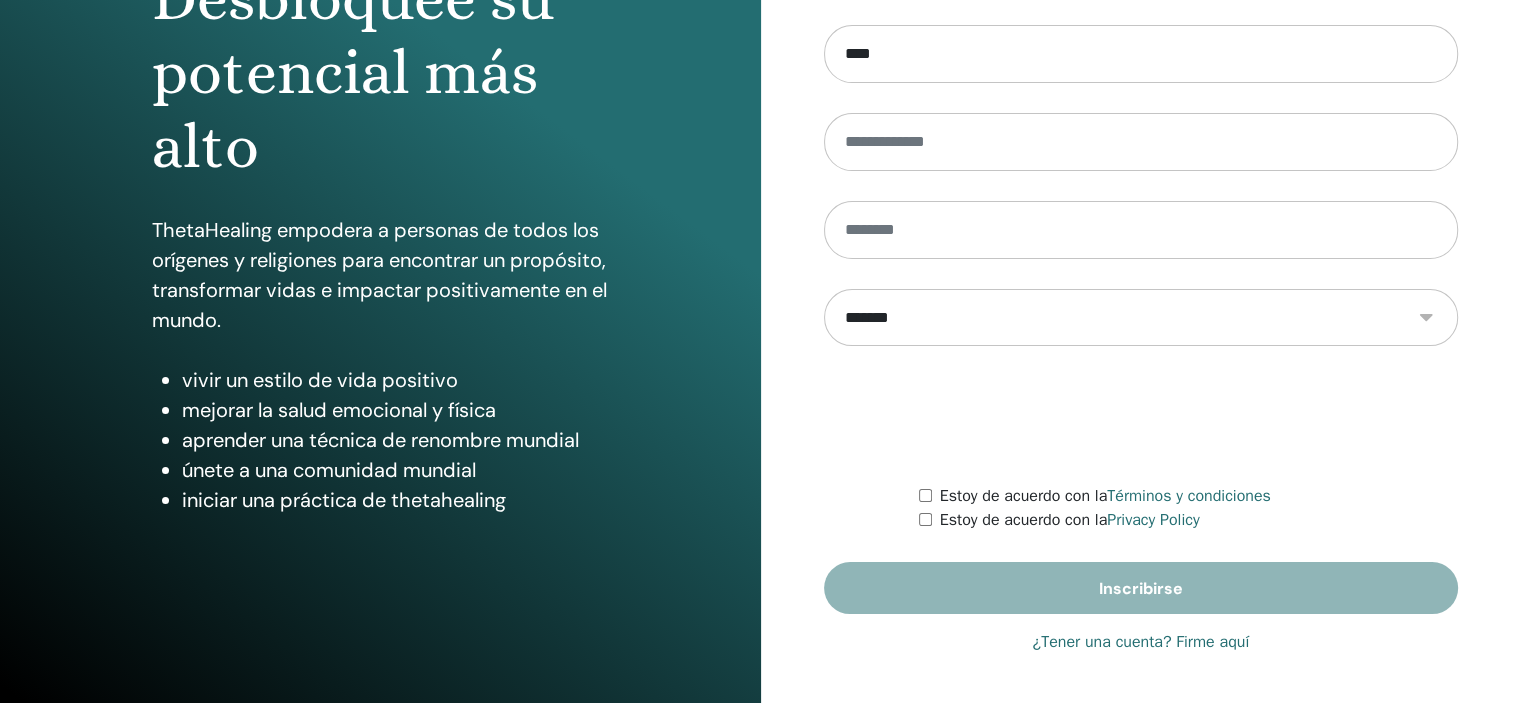 click on "Desbloquee su potencial más alto
ThetaHealing empodera a personas de todos los orígenes y religiones para encontrar un propósito, transformar vidas e impactar positivamente en el mundo.
vivir un estilo de vida positivo
mejorar la salud emocional y física
aprender una técnica de renombre mundial
únete a una comunidad mundial
iniciar una práctica de thetahealing" at bounding box center [380, 224] 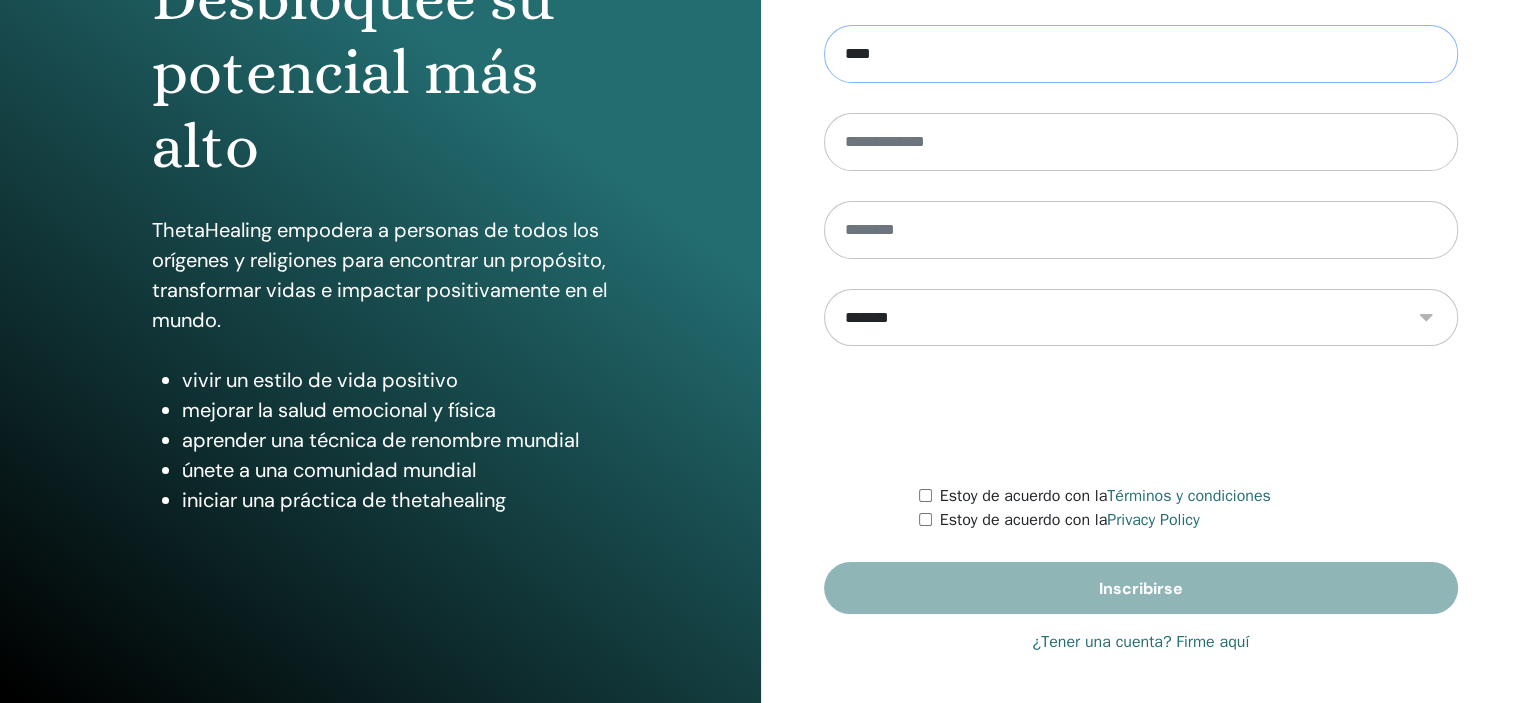 click on "****" at bounding box center (1141, 54) 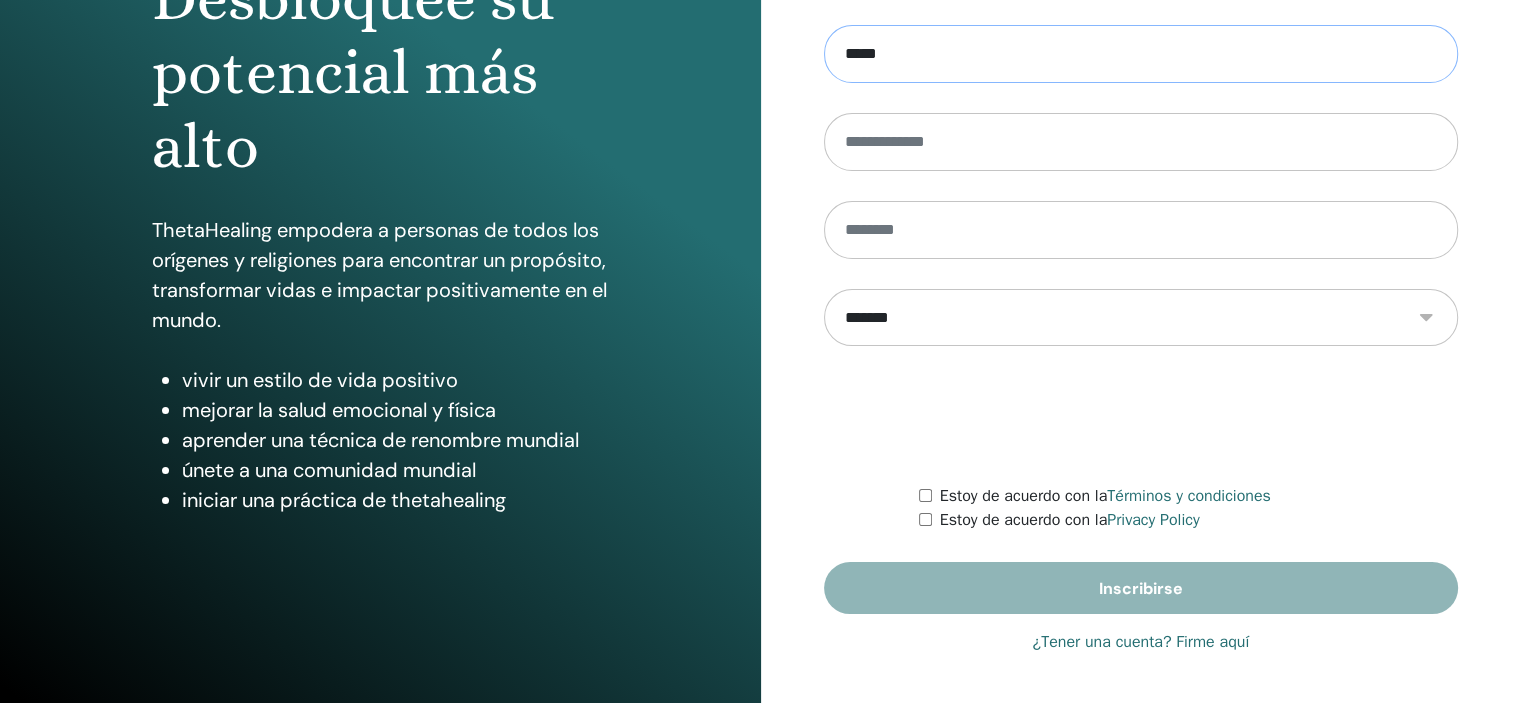 scroll, scrollTop: 0, scrollLeft: 0, axis: both 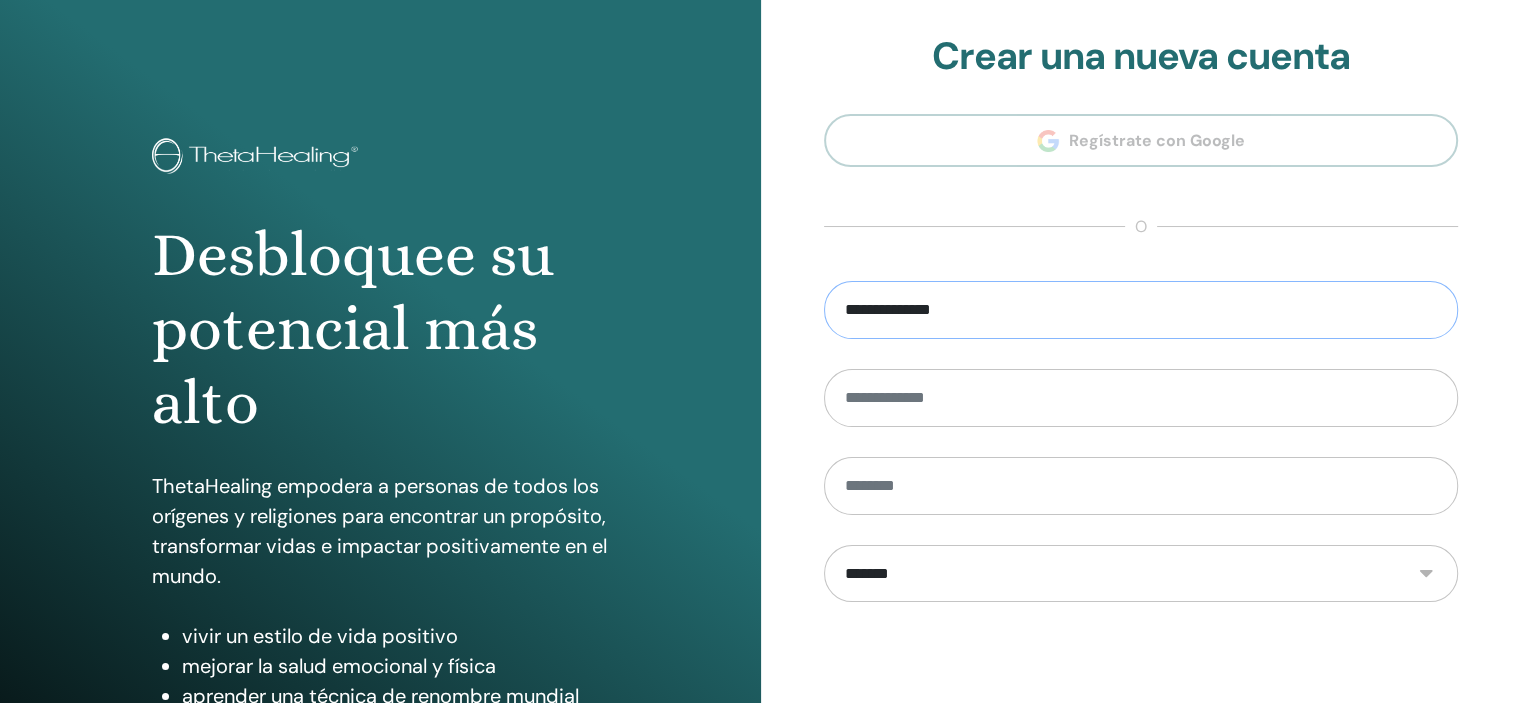 type on "**********" 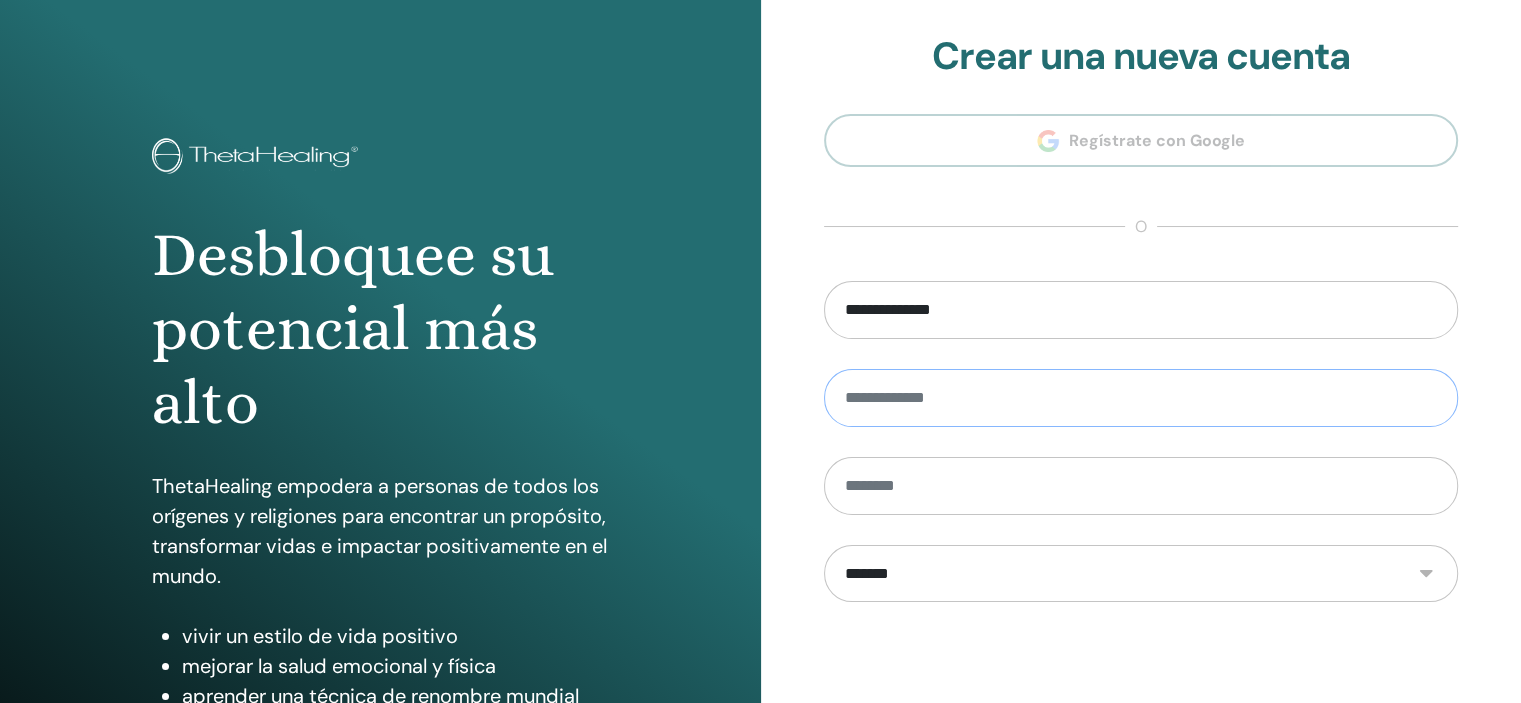 click at bounding box center (1141, 398) 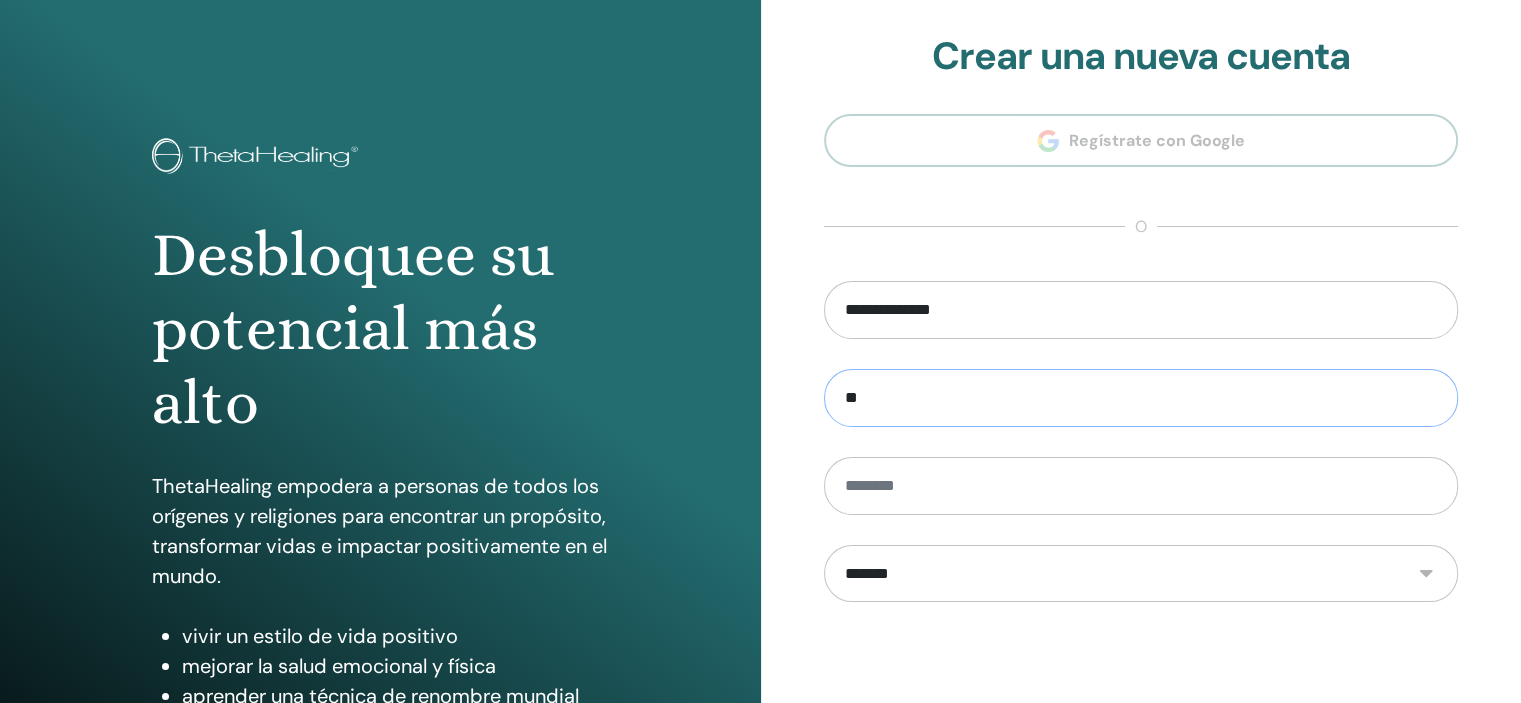type on "*" 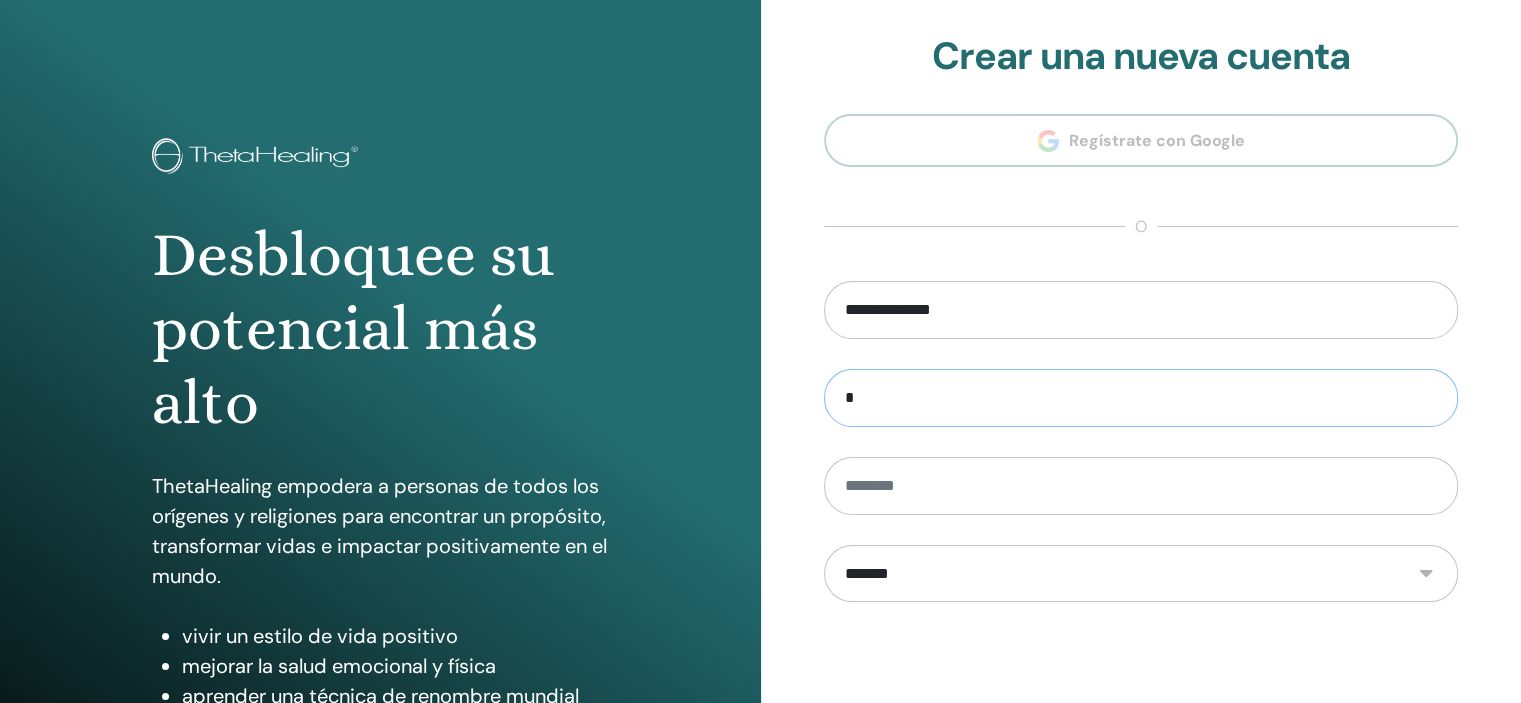 type 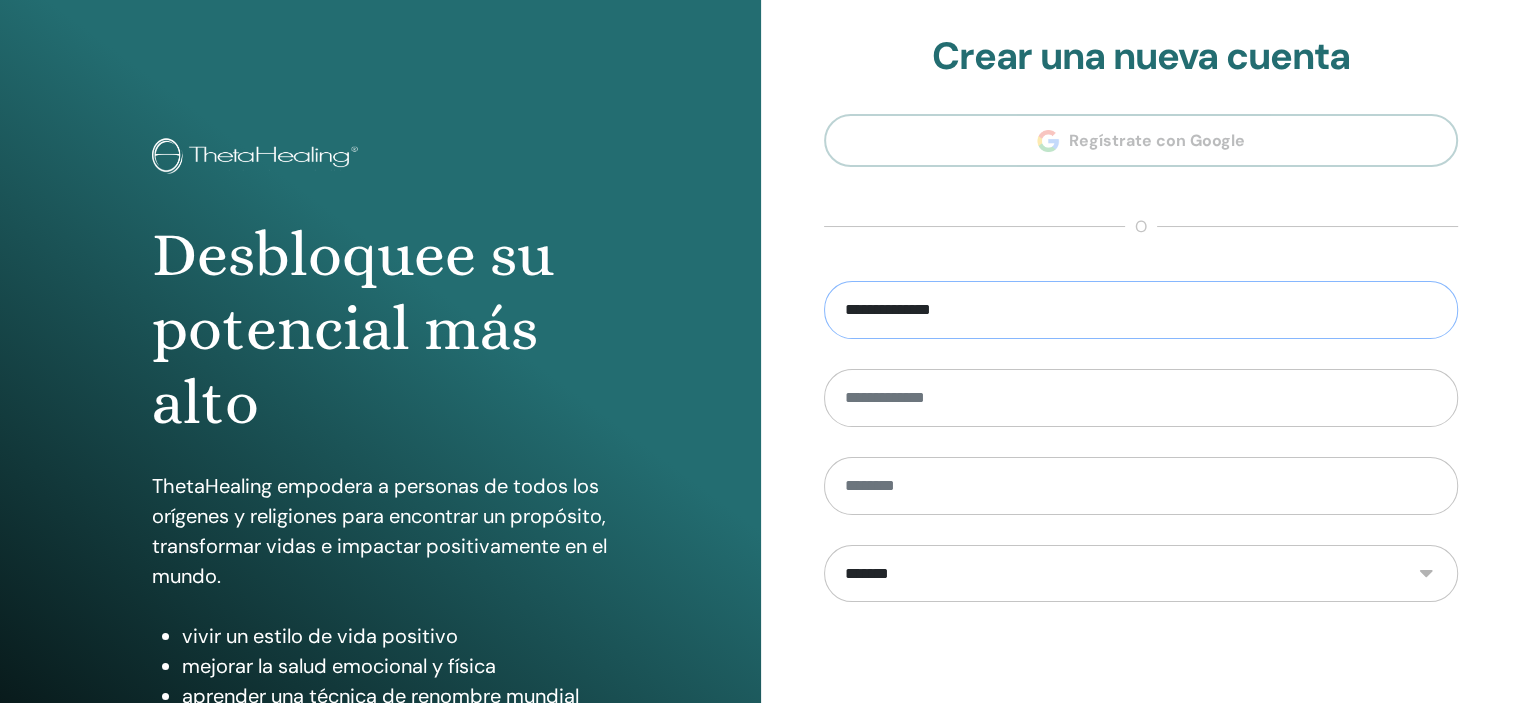 click on "**********" at bounding box center [1141, 310] 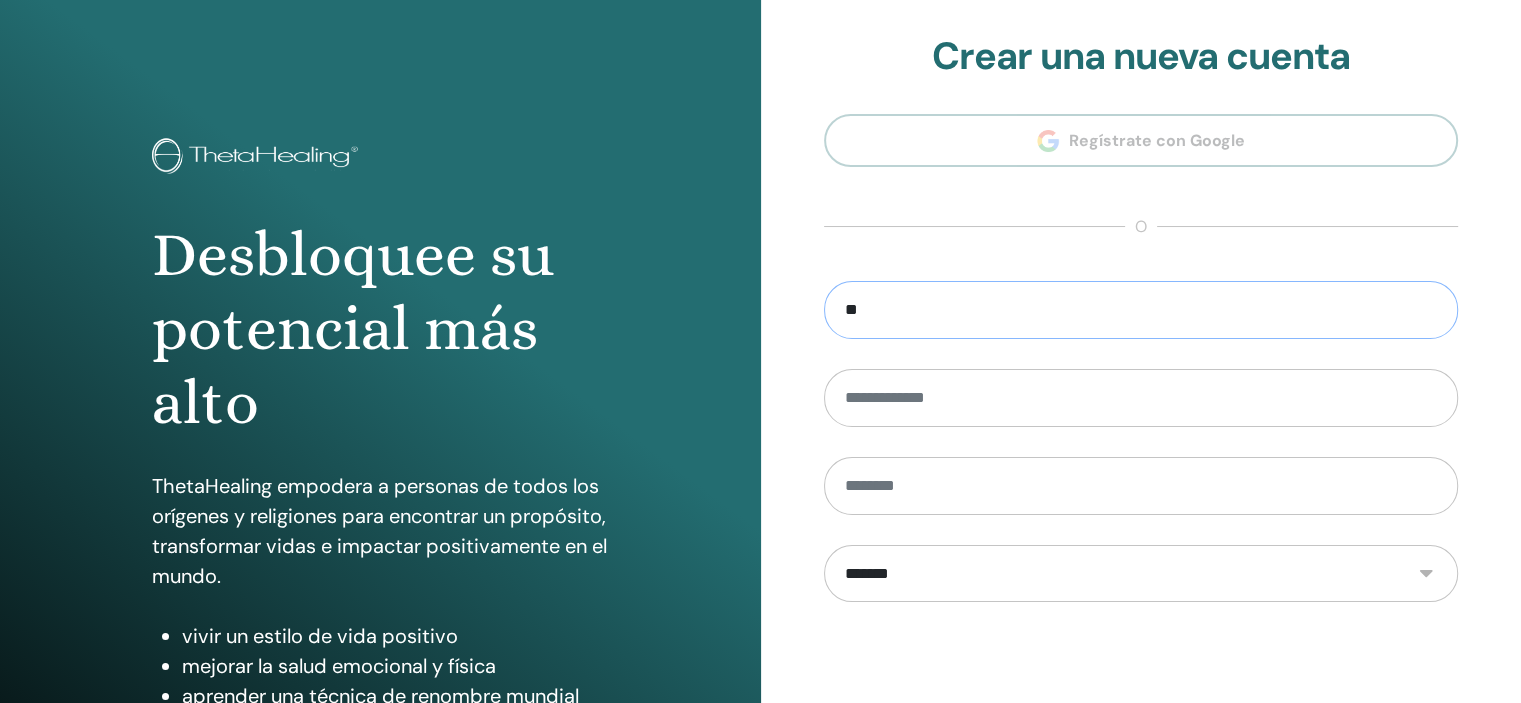 type on "*" 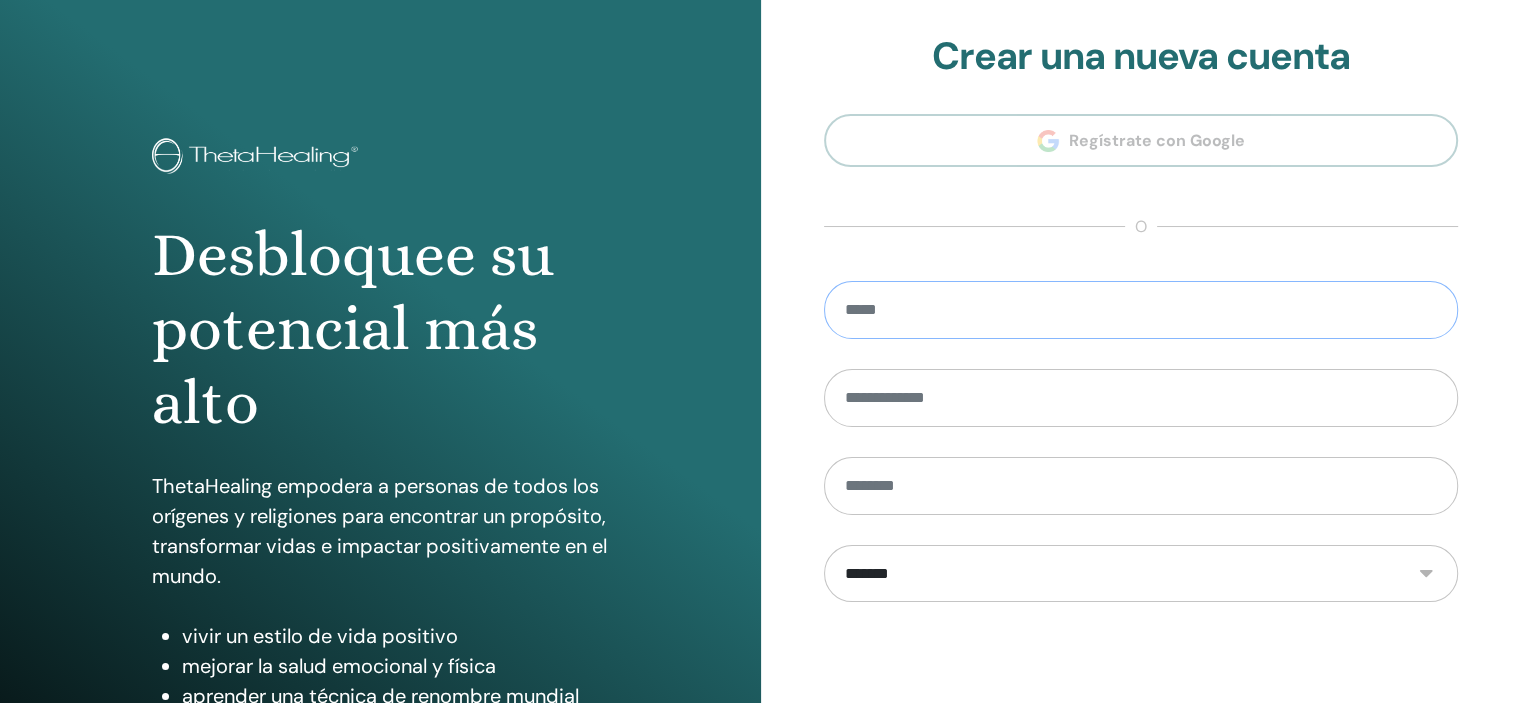 type on "**********" 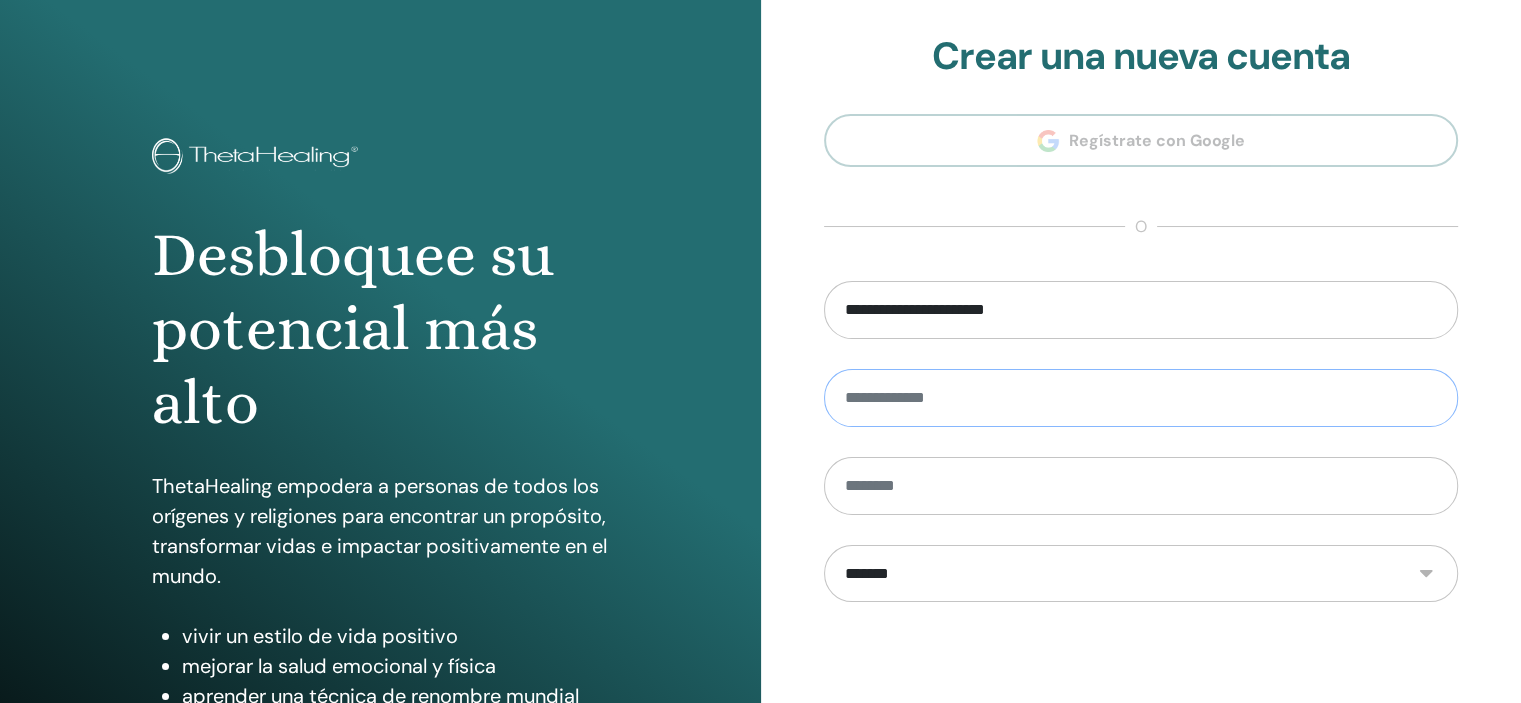 click at bounding box center [1141, 398] 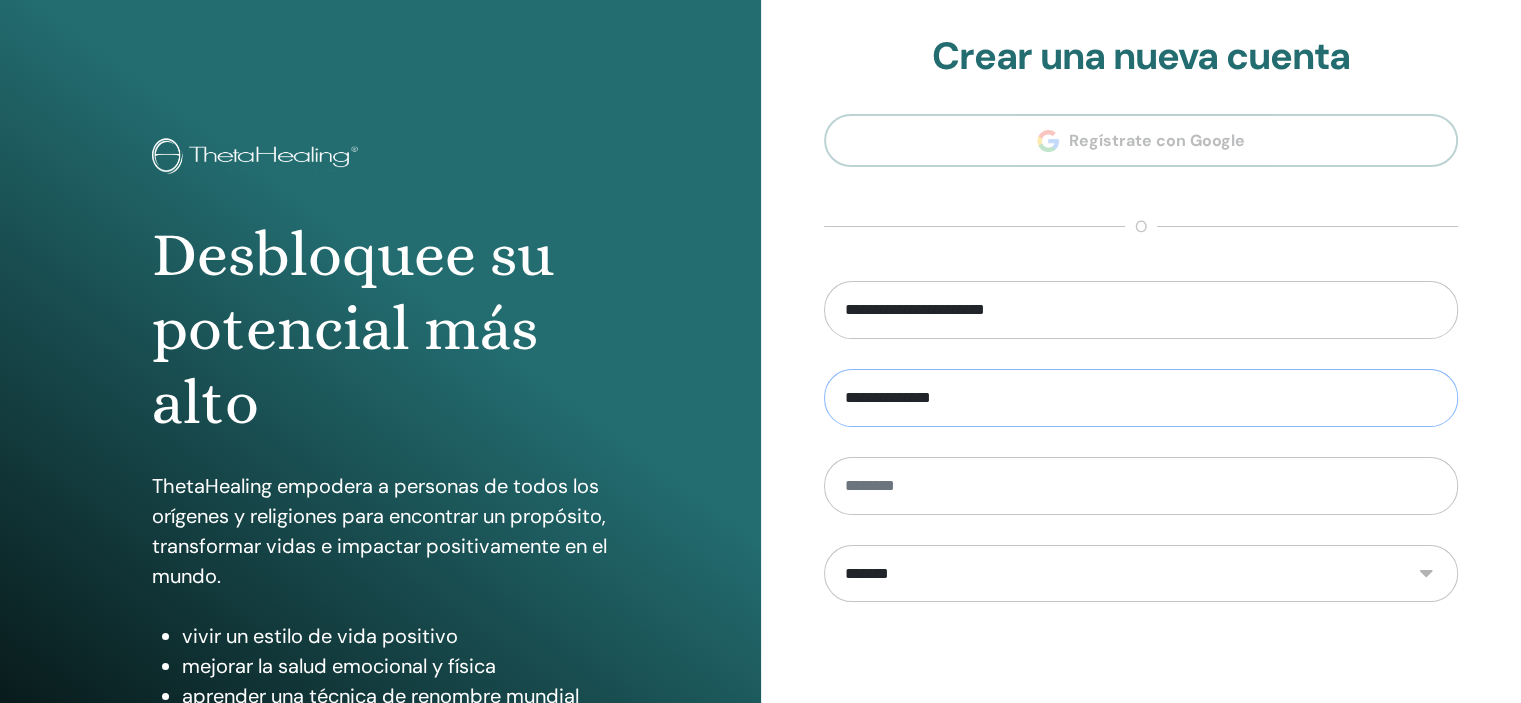 type on "**********" 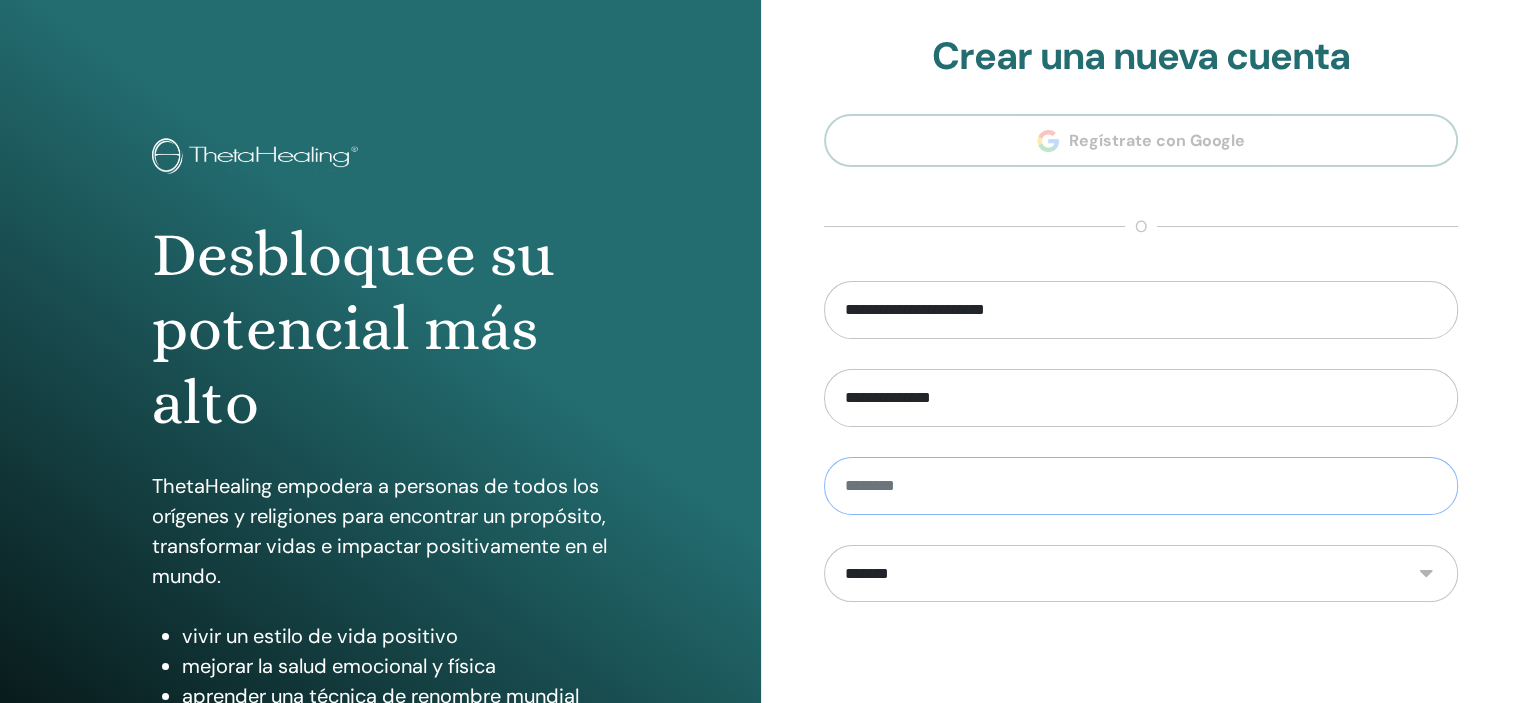 click at bounding box center [1141, 486] 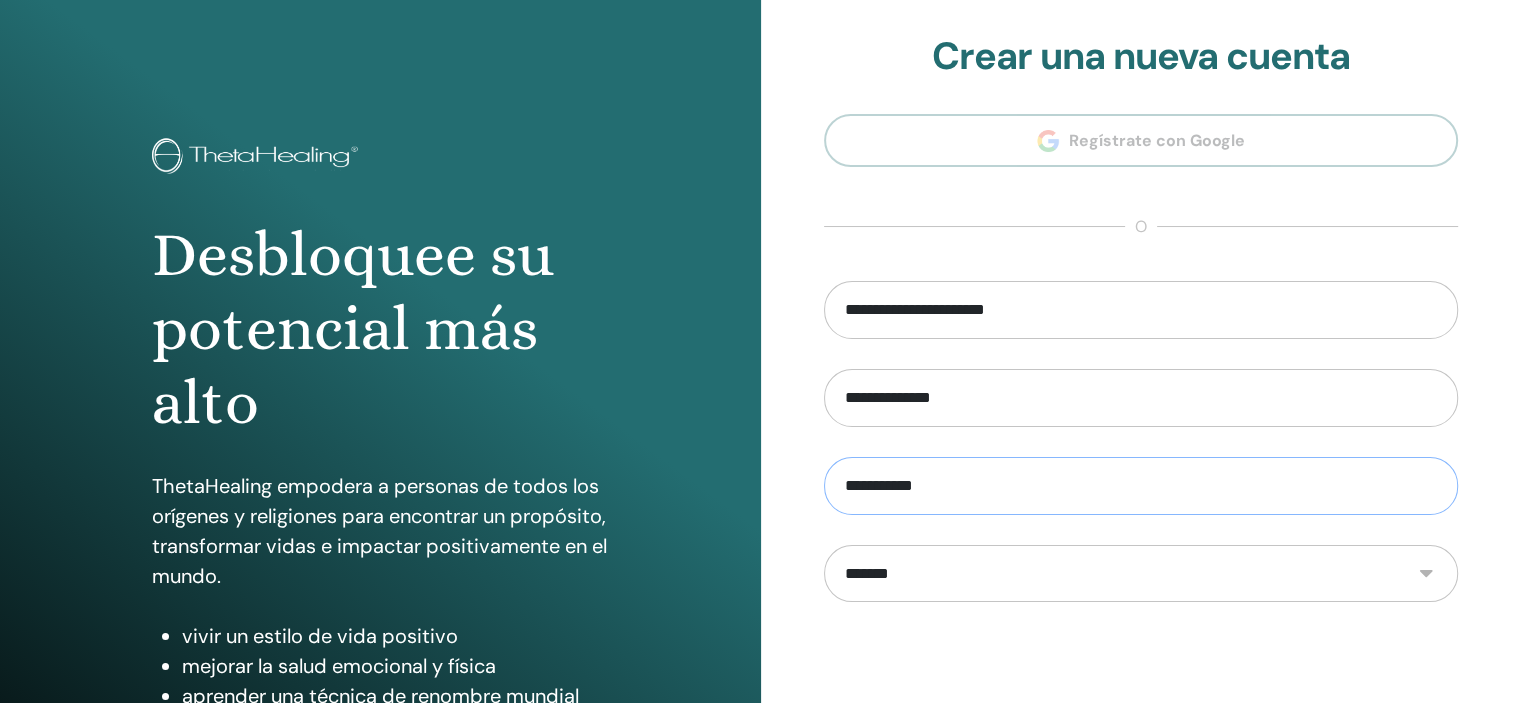 type on "**********" 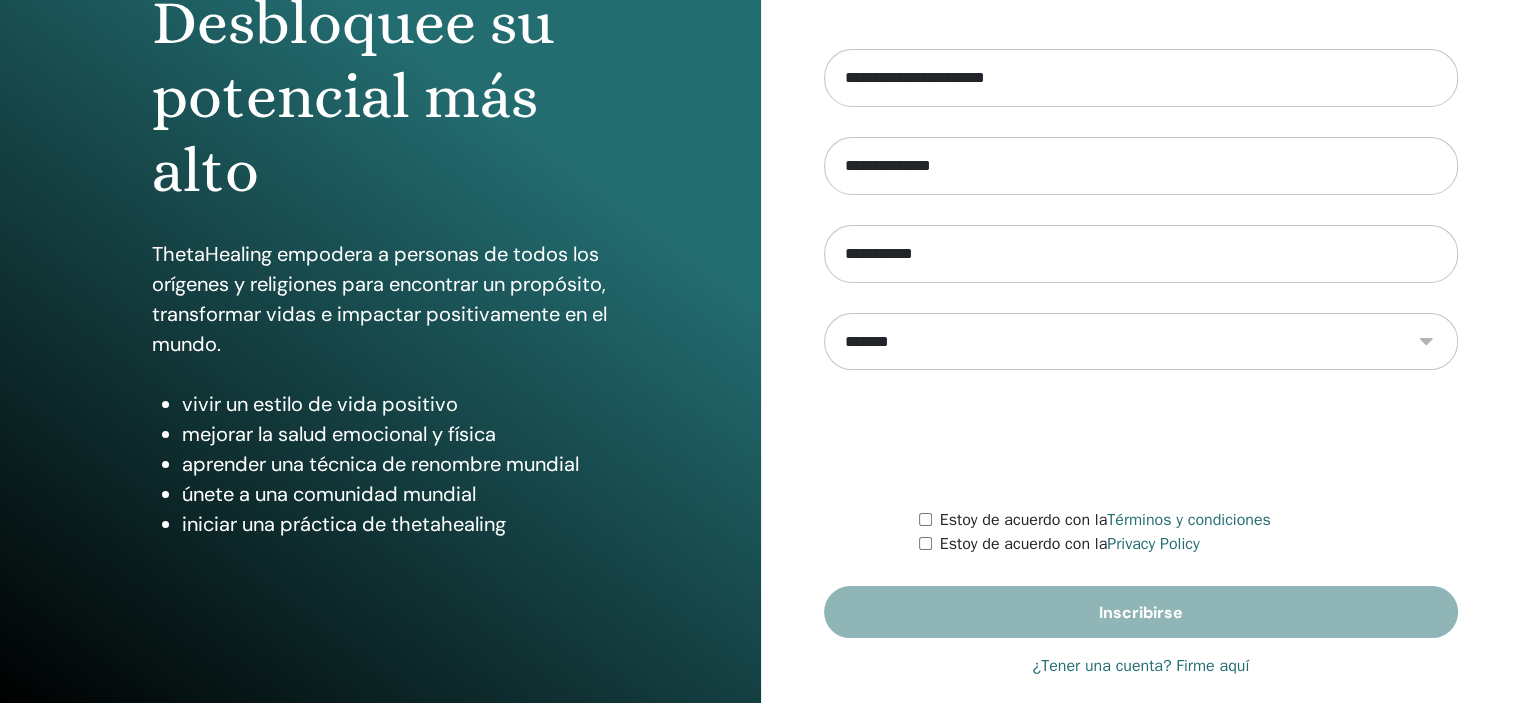 scroll, scrollTop: 256, scrollLeft: 0, axis: vertical 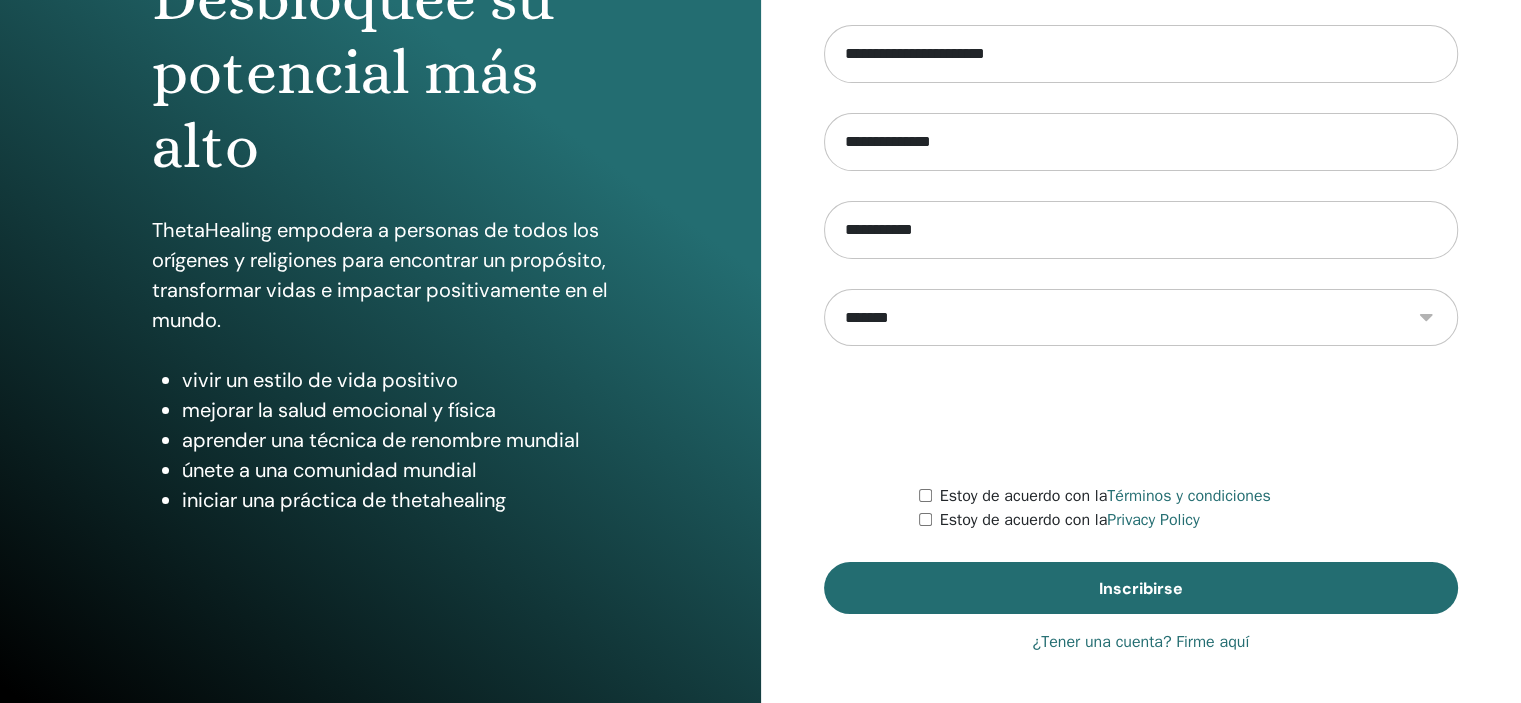 click on "Inscribirse" at bounding box center [1141, 588] 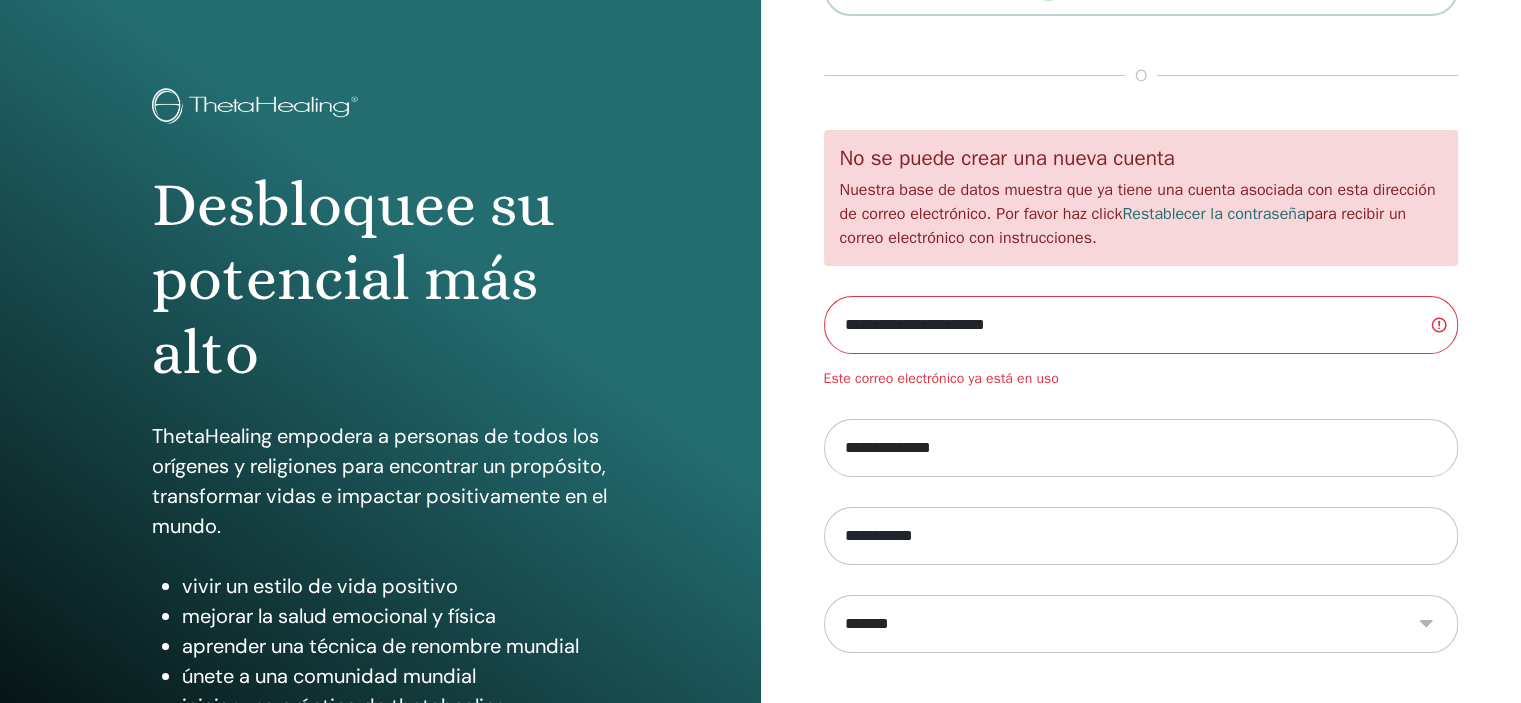 scroll, scrollTop: 0, scrollLeft: 0, axis: both 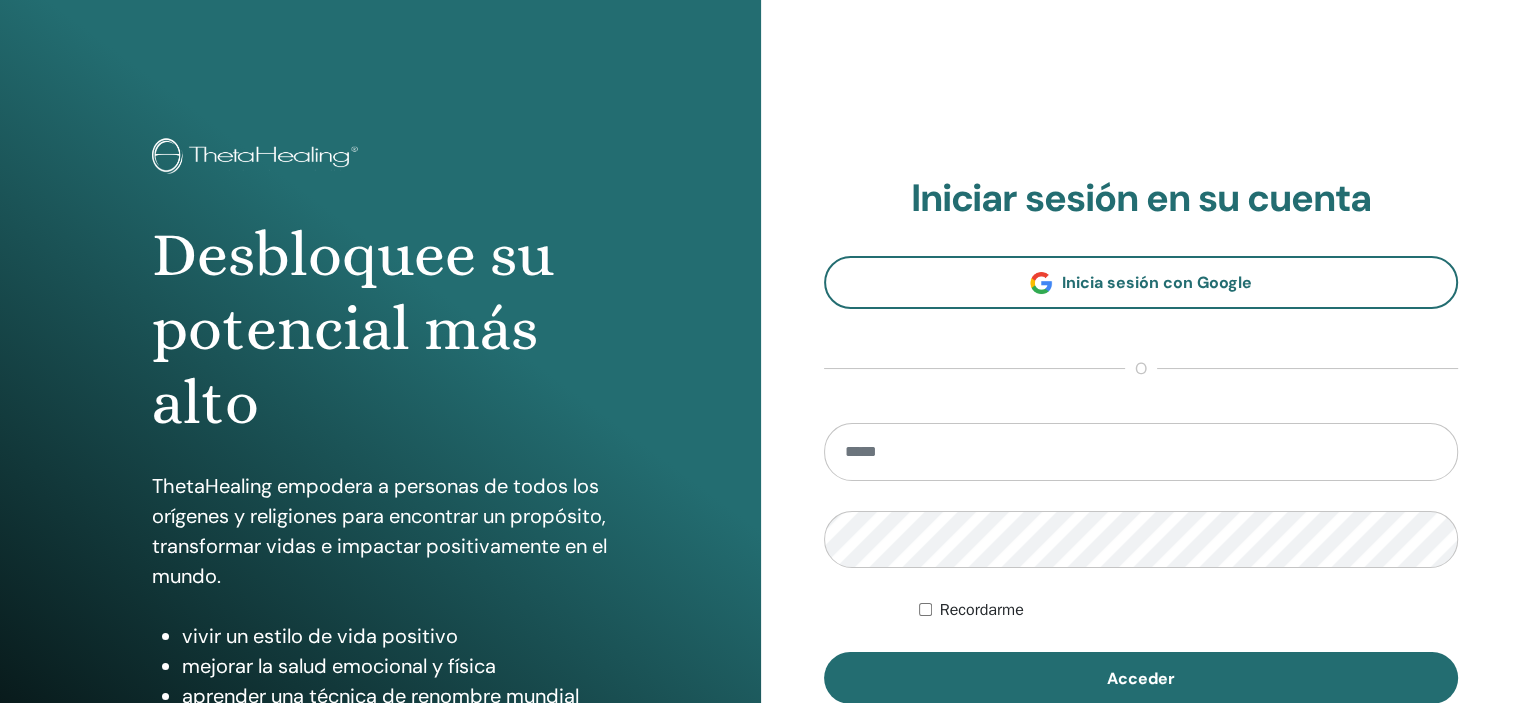 type on "**********" 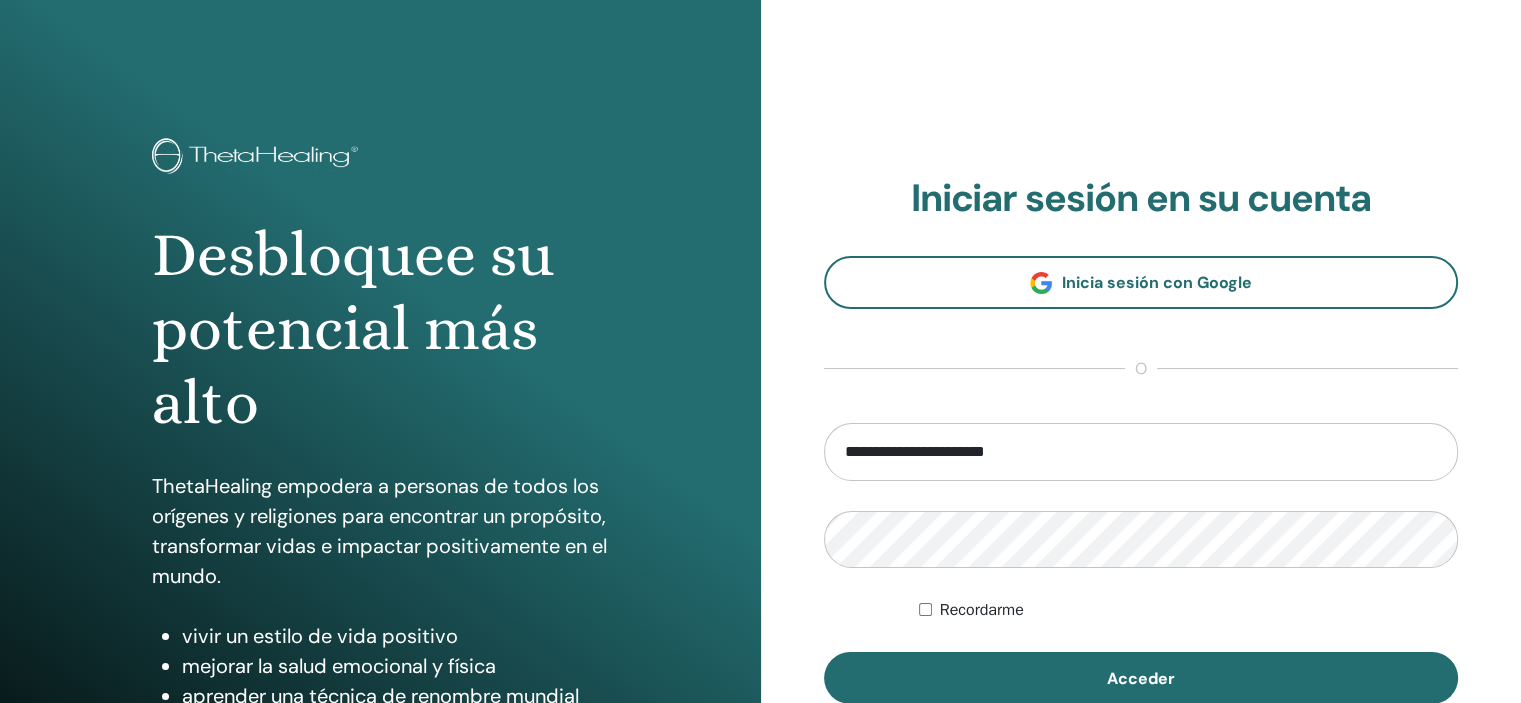 click on "Acceder" at bounding box center (1141, 678) 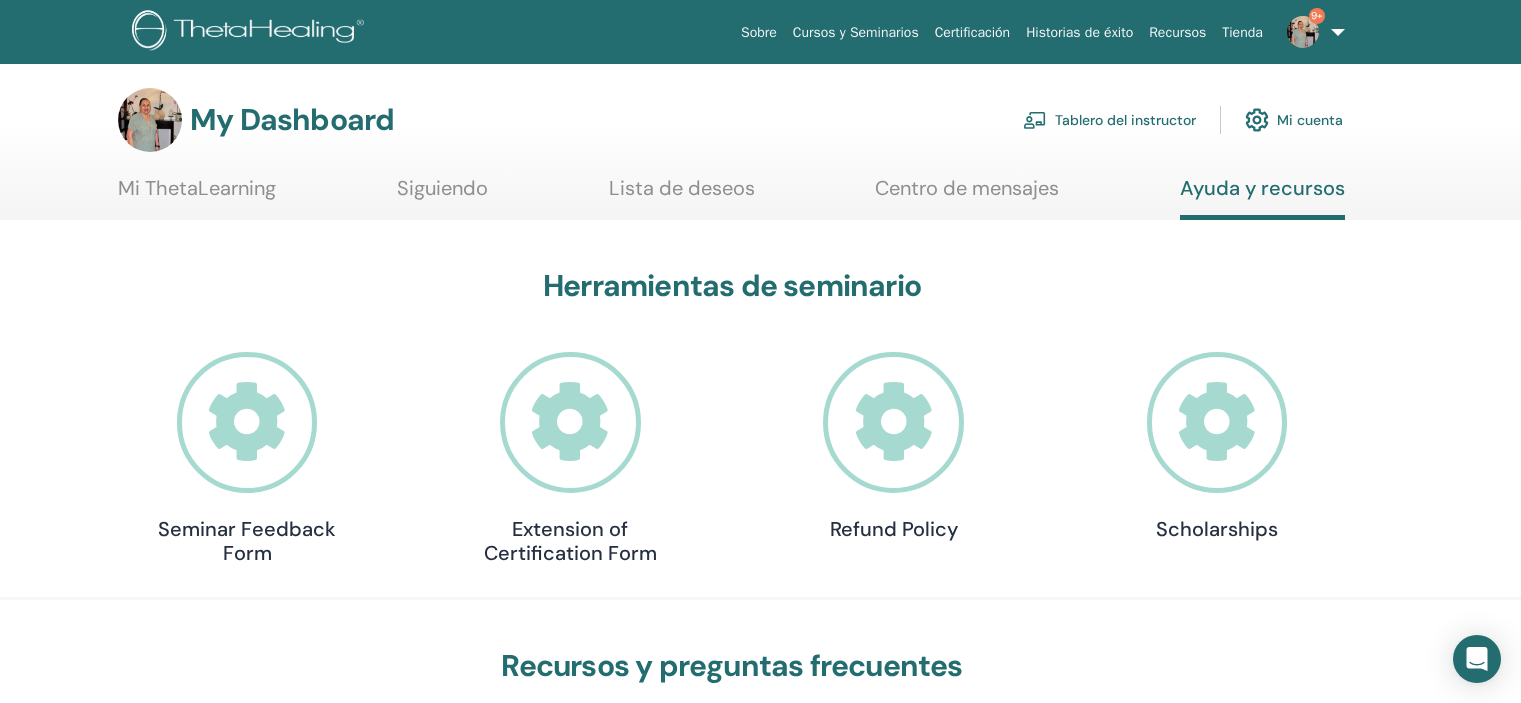 scroll, scrollTop: 0, scrollLeft: 0, axis: both 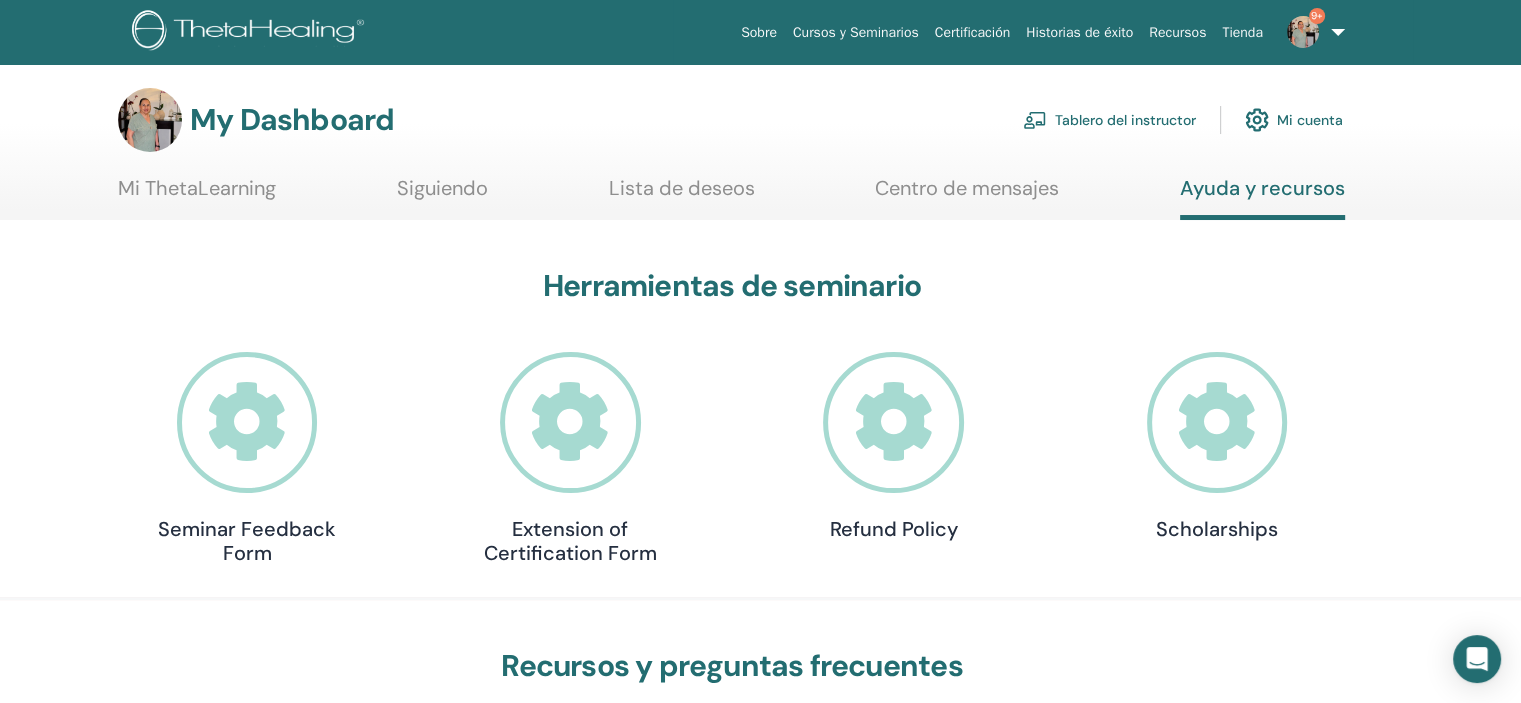 click on "Tablero del instructor" at bounding box center [1109, 120] 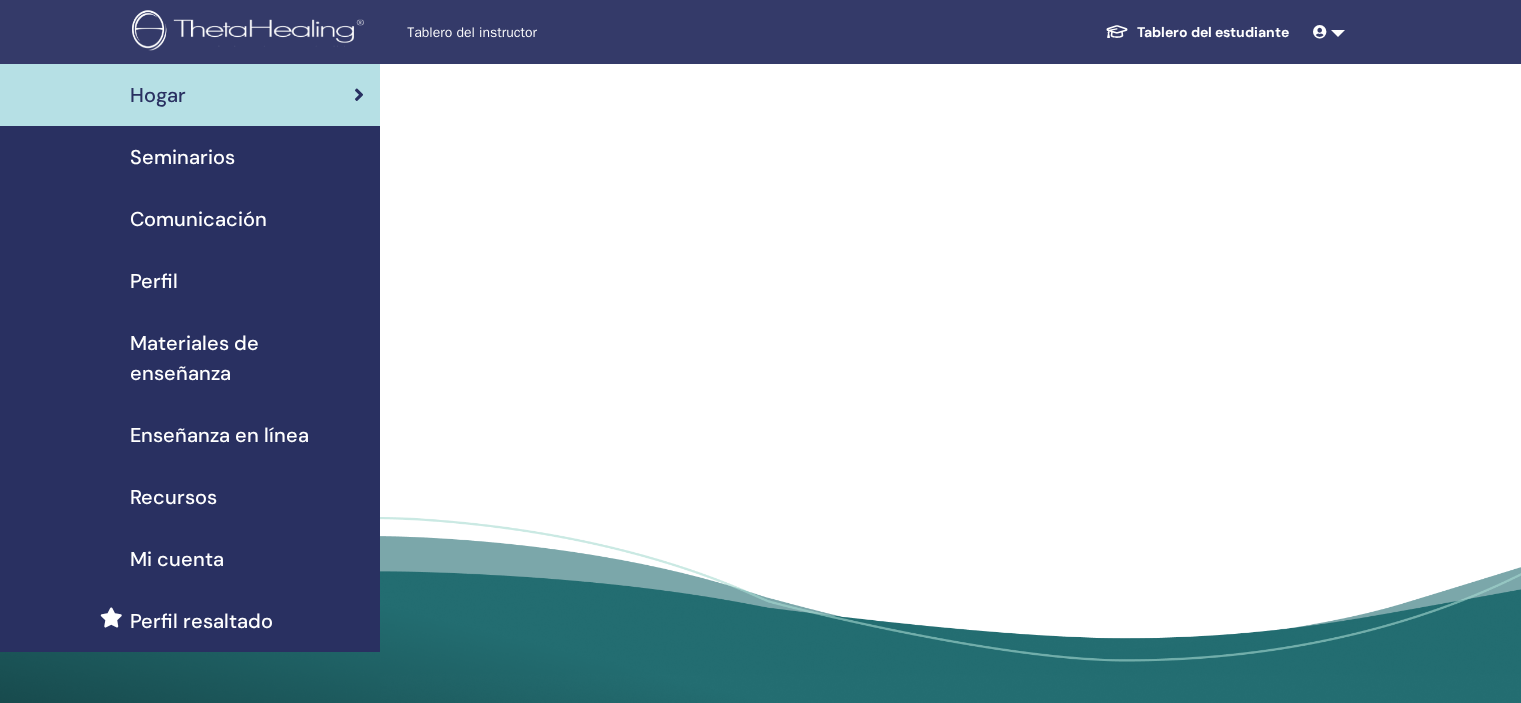 scroll, scrollTop: 0, scrollLeft: 0, axis: both 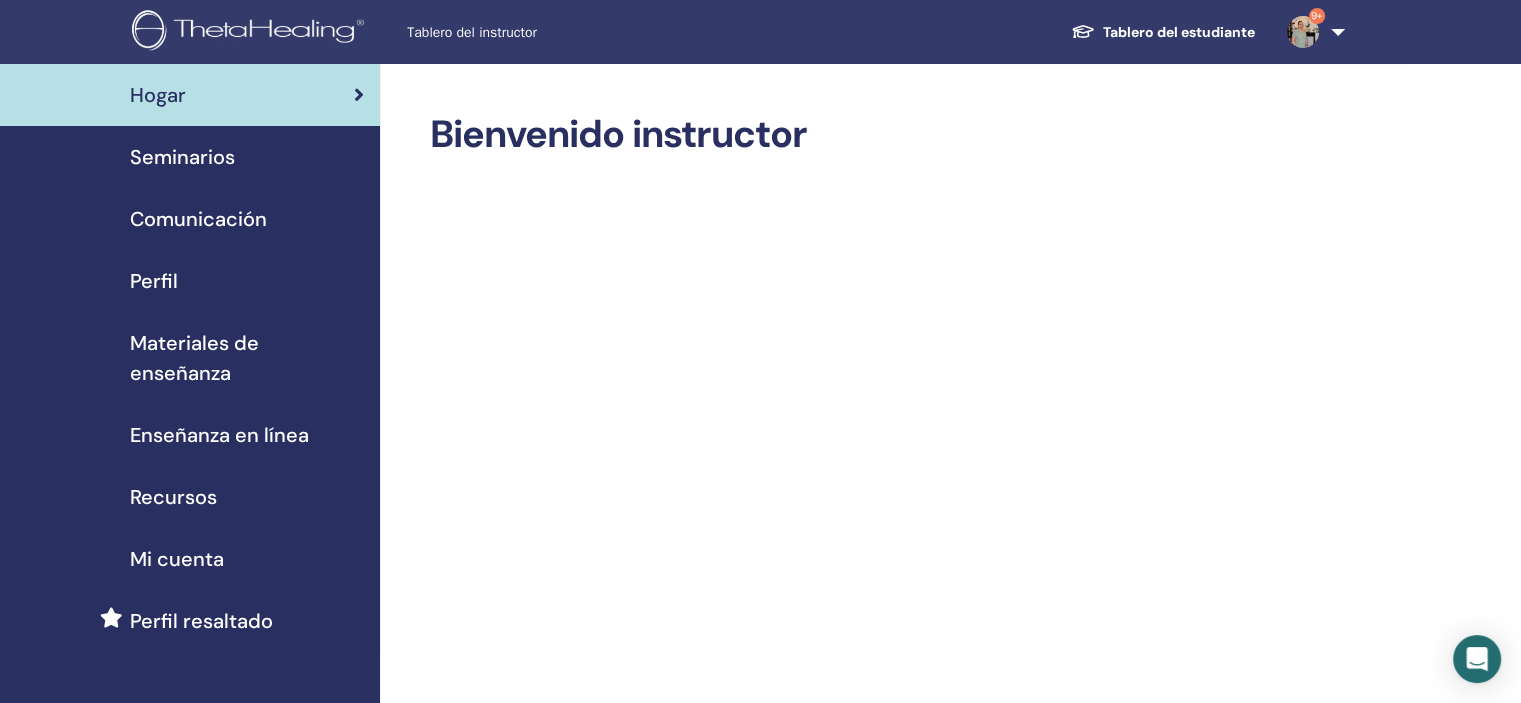 click on "Seminarios" at bounding box center (182, 157) 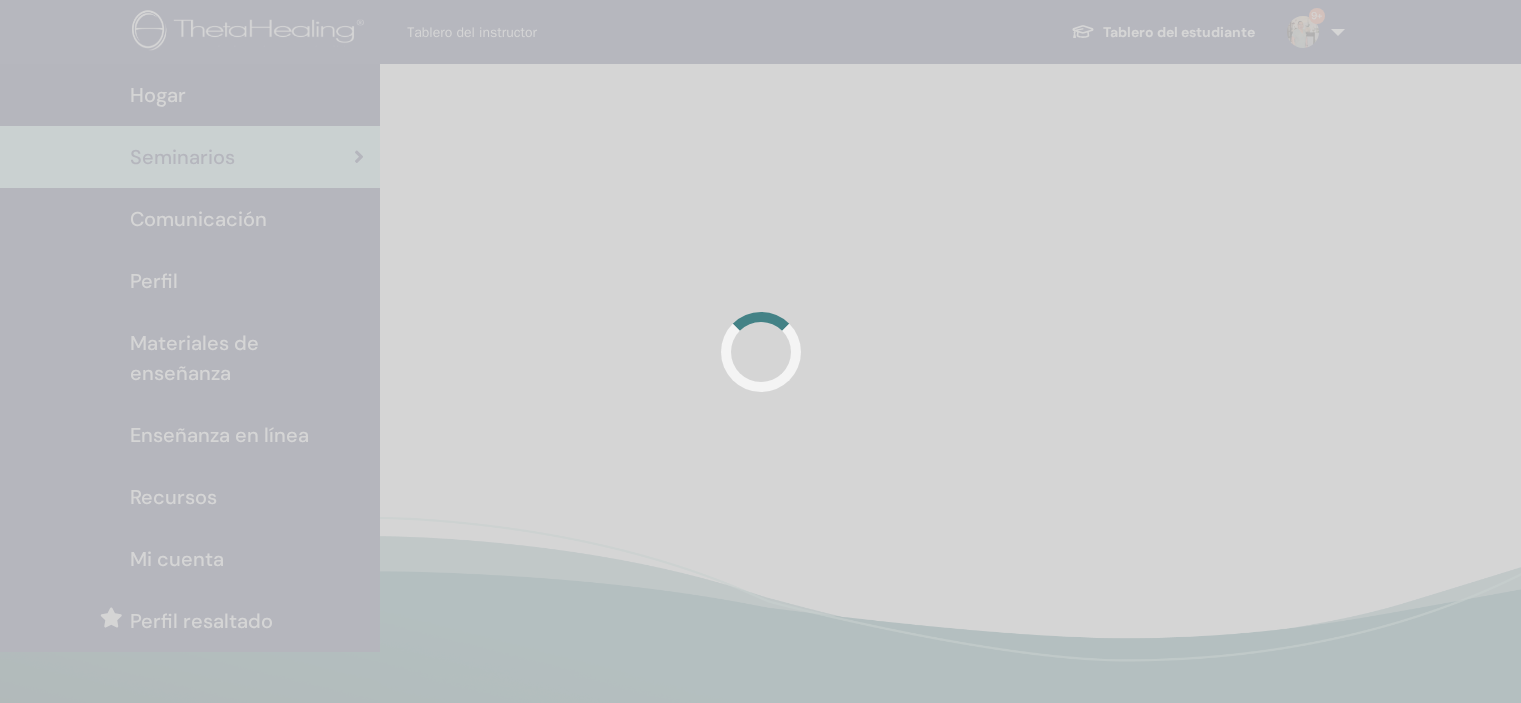 scroll, scrollTop: 0, scrollLeft: 0, axis: both 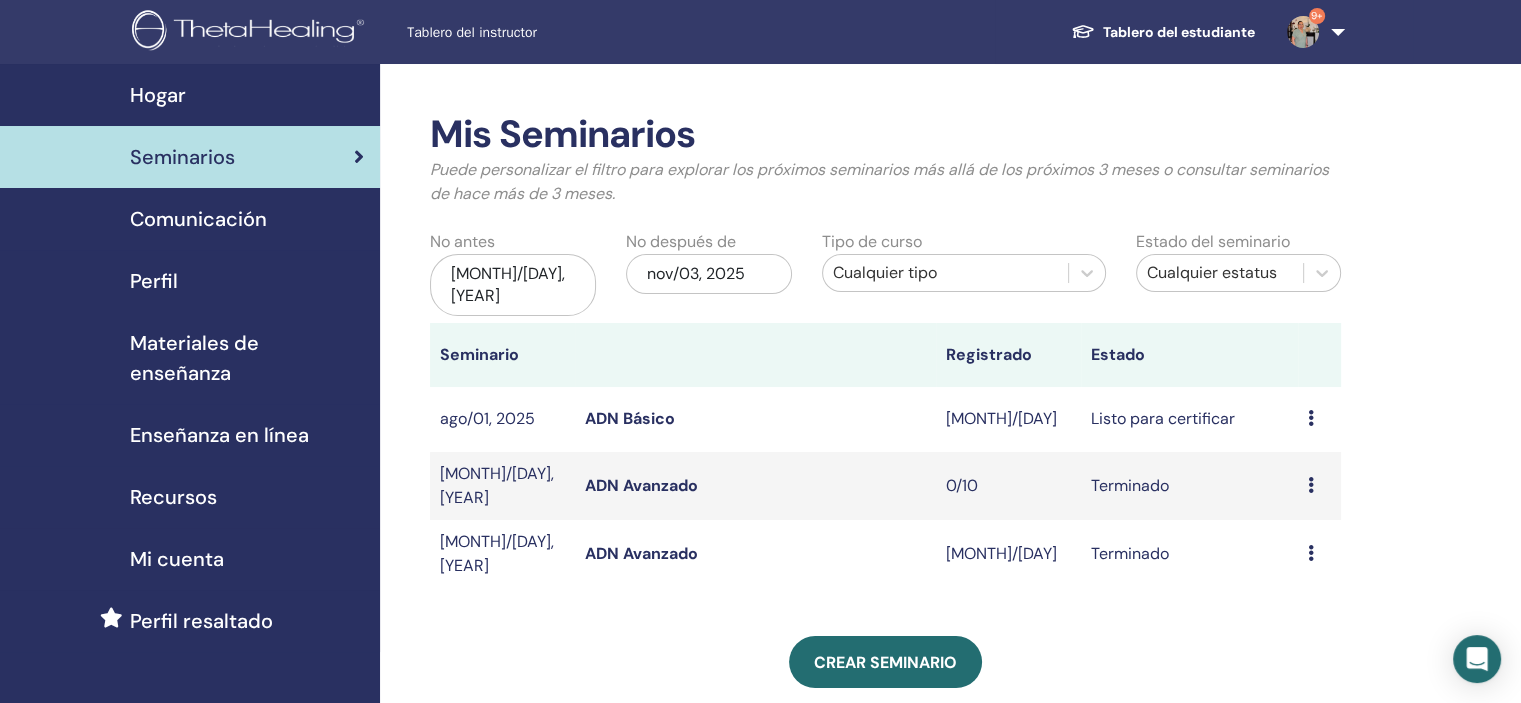 click on "ADN Básico" at bounding box center [630, 418] 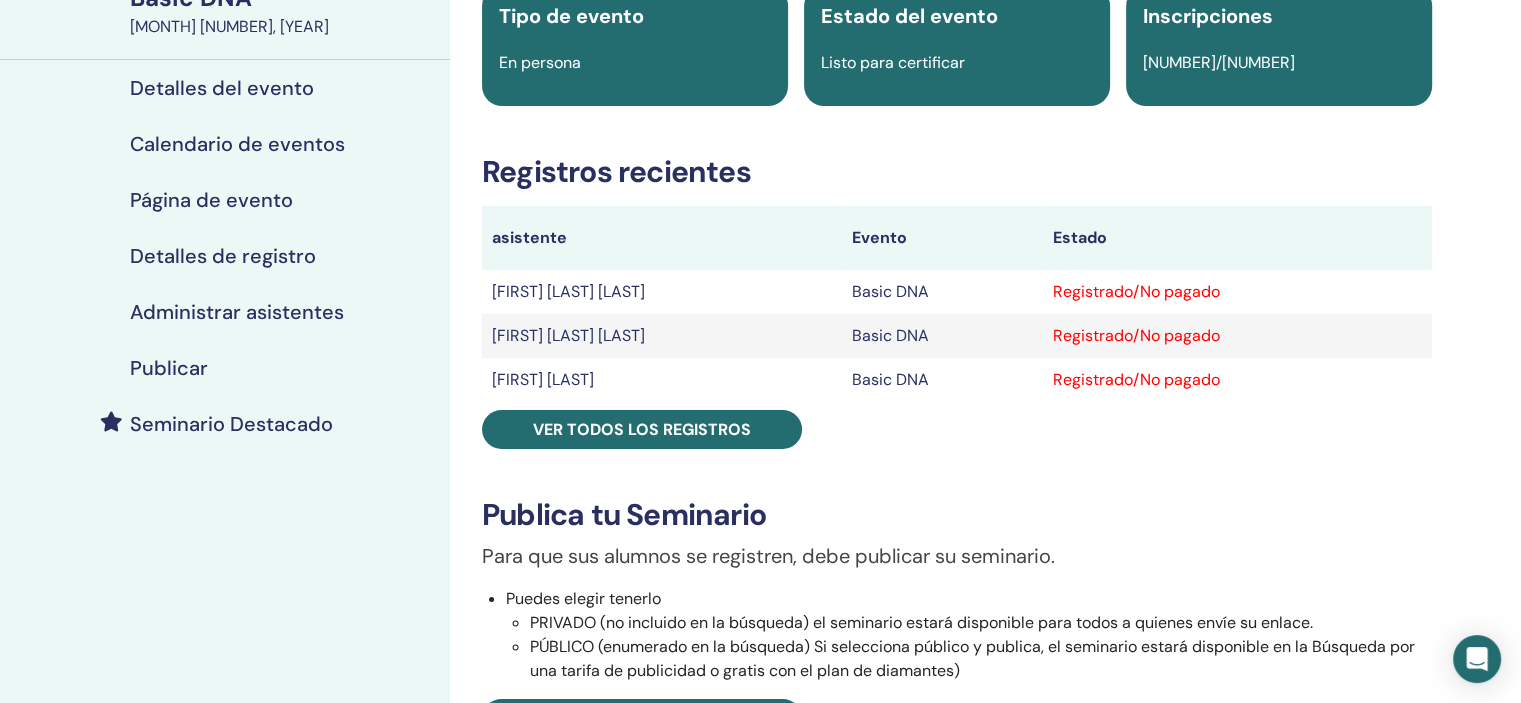scroll, scrollTop: 179, scrollLeft: 0, axis: vertical 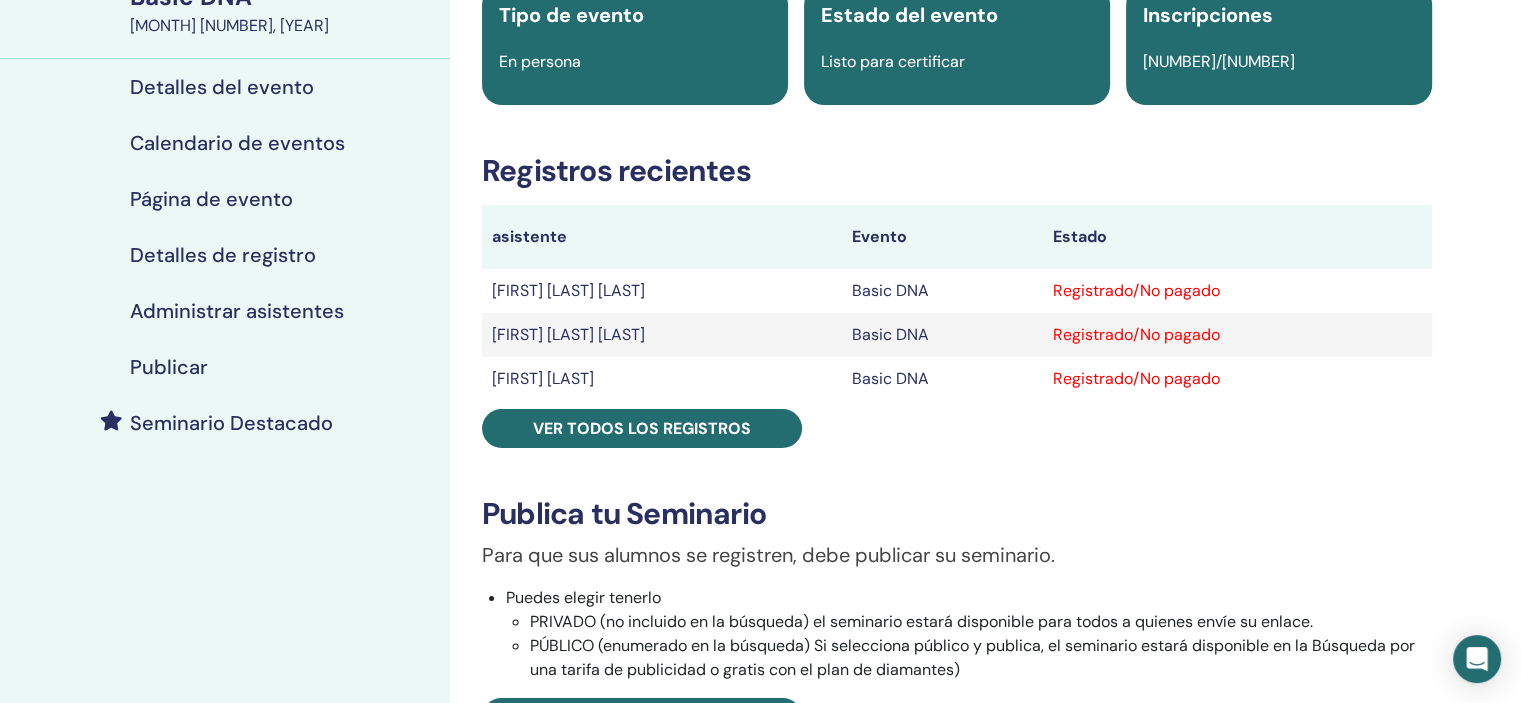 click on "Ver todos los registros" at bounding box center [642, 428] 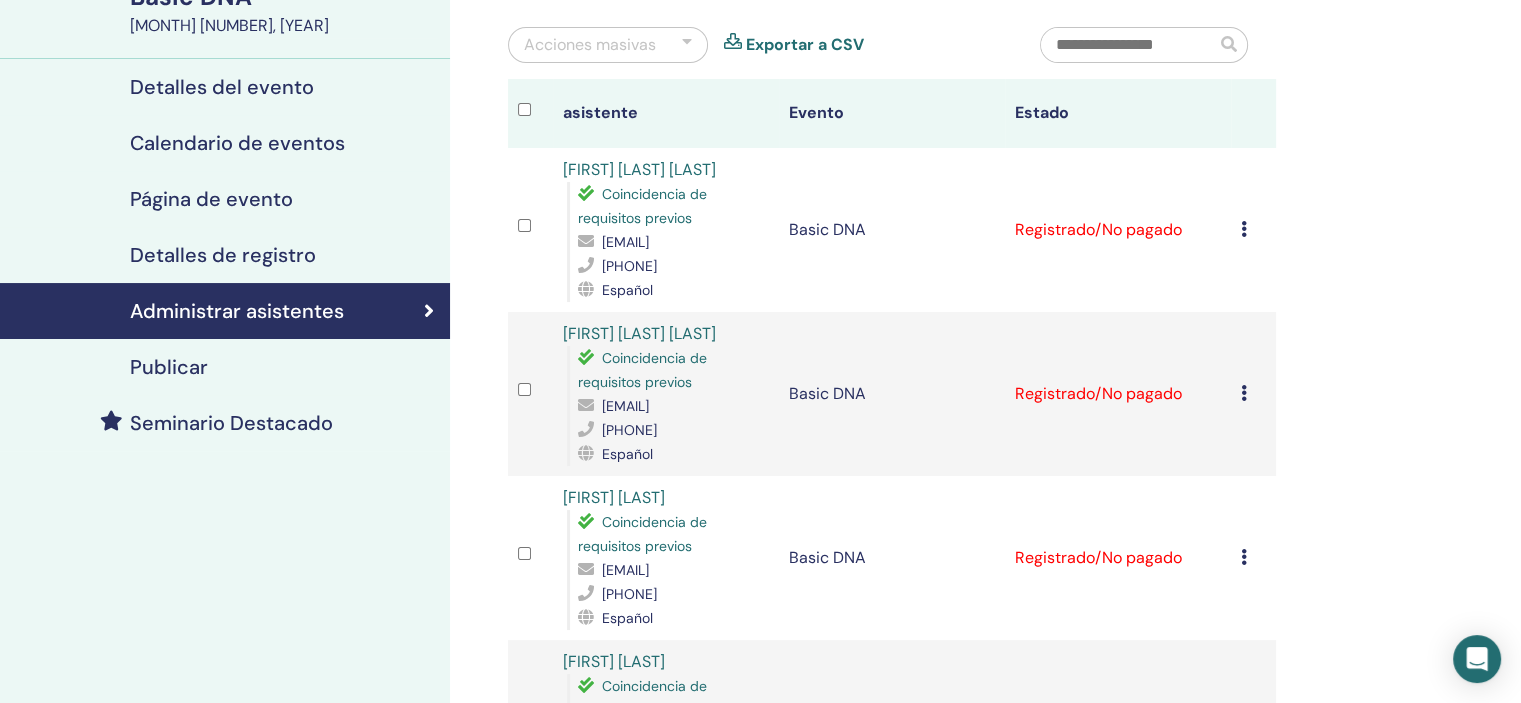 click at bounding box center (1244, 229) 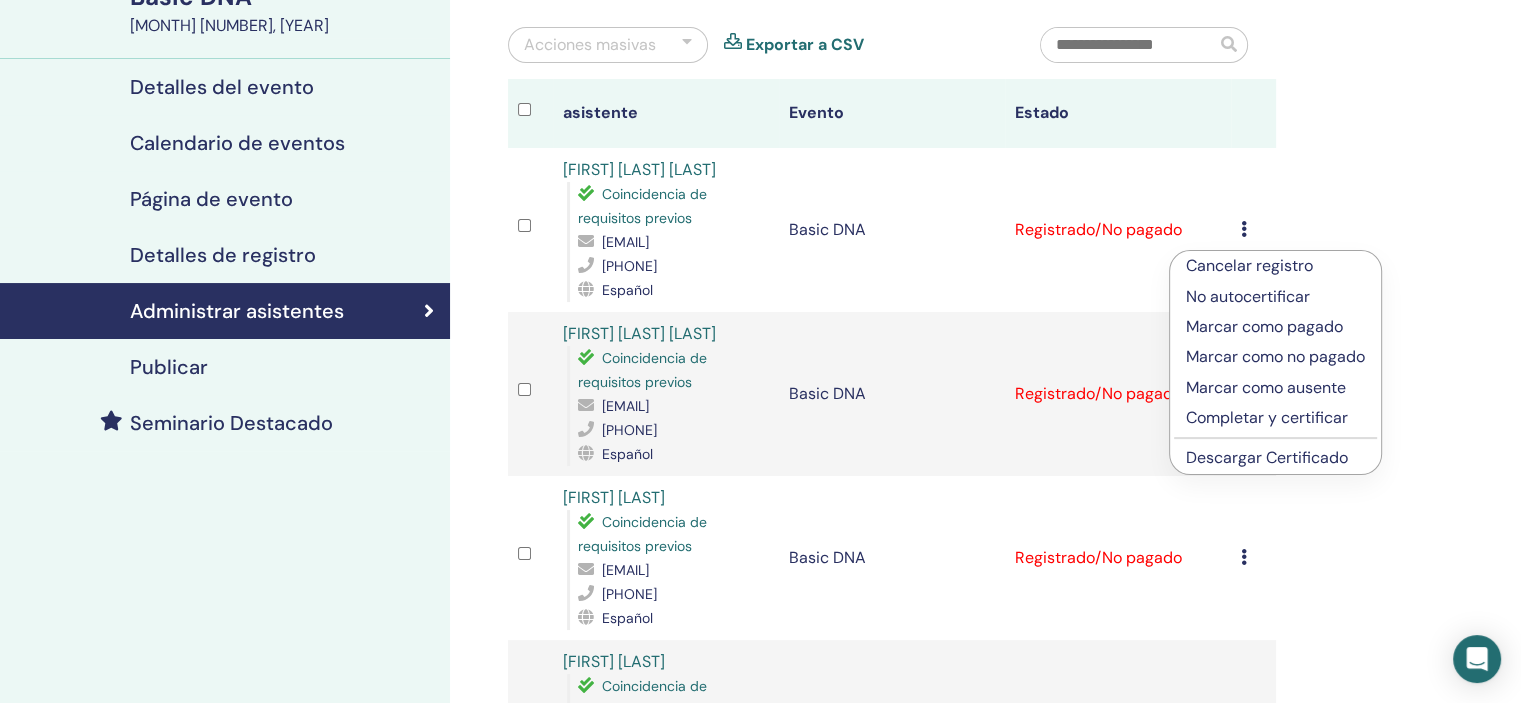 click on "Completar y certificar" at bounding box center (1275, 418) 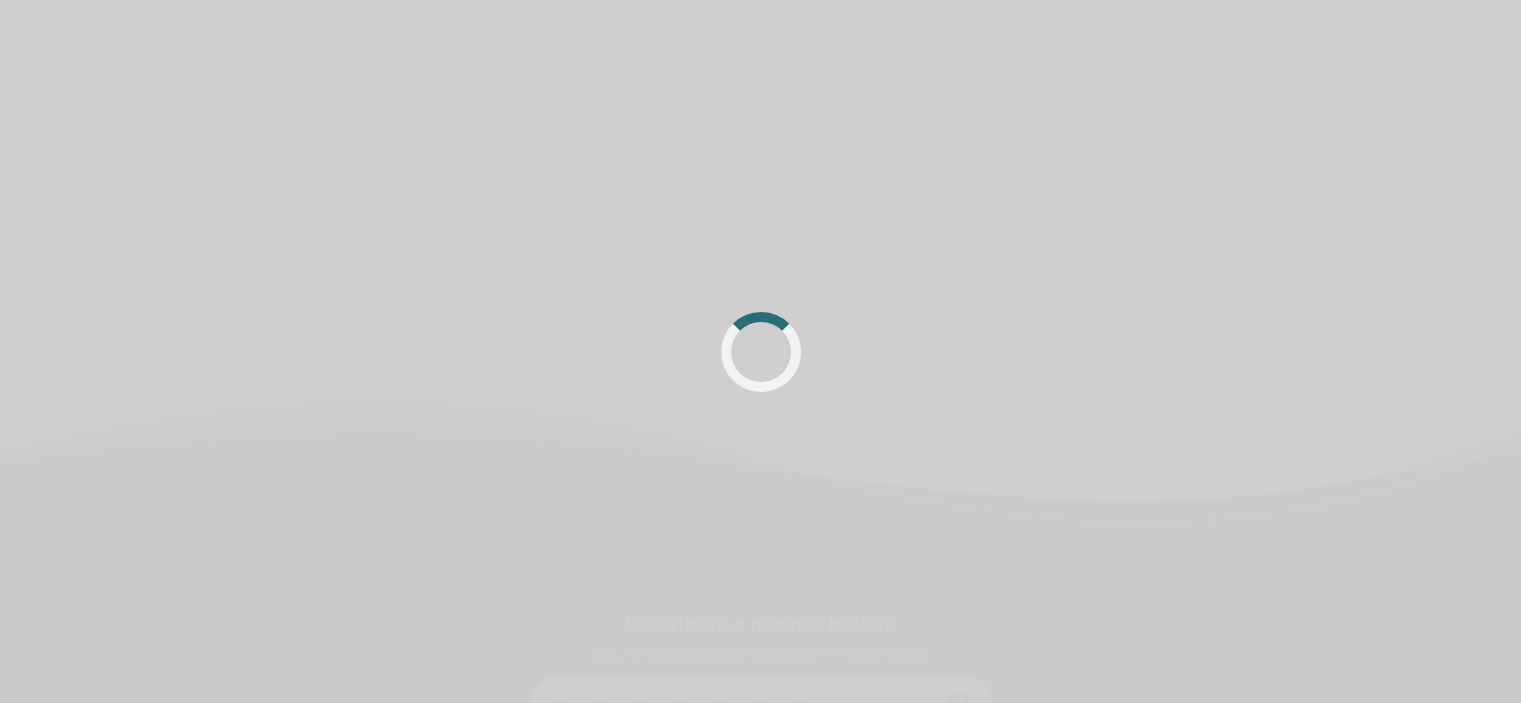 scroll, scrollTop: 179, scrollLeft: 0, axis: vertical 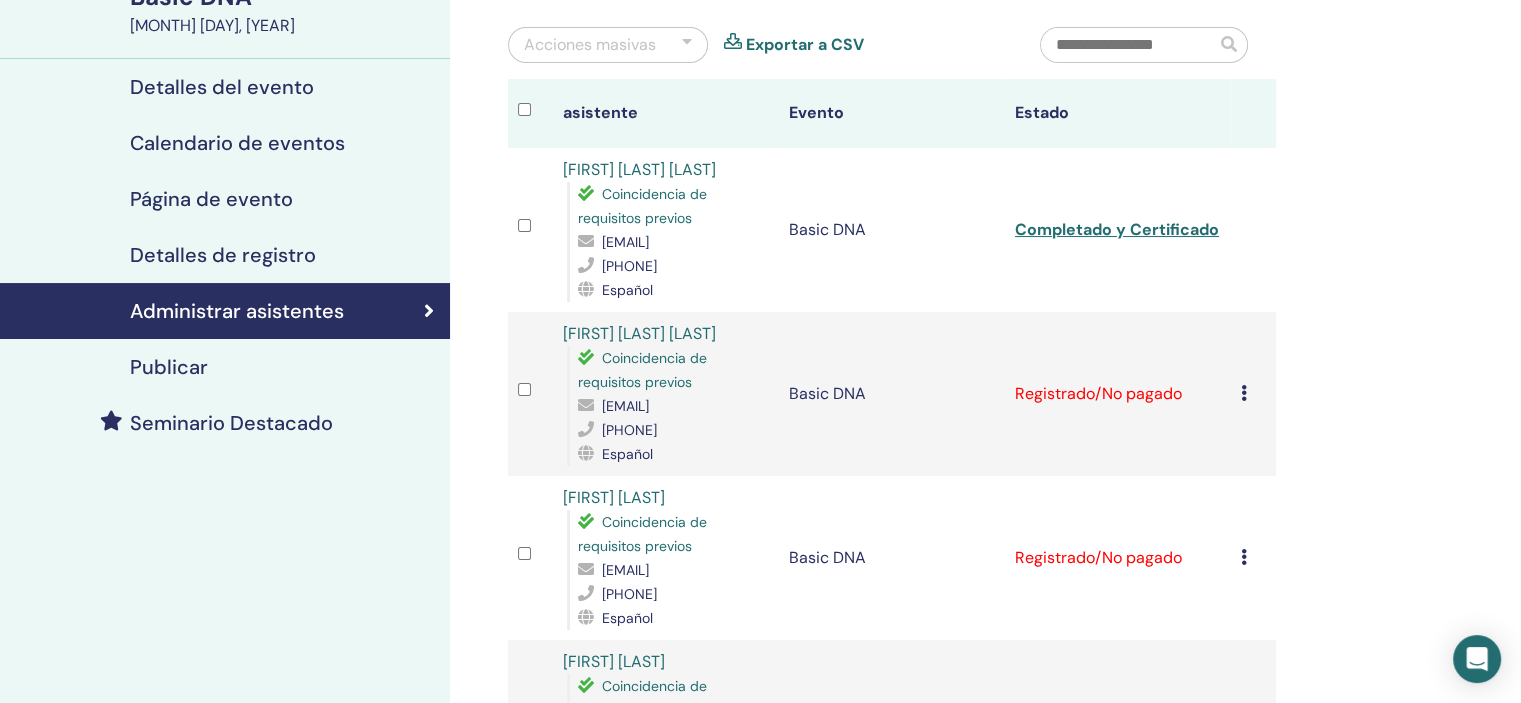 click on "LUCY GARCIA MARTINEZ" at bounding box center (639, 333) 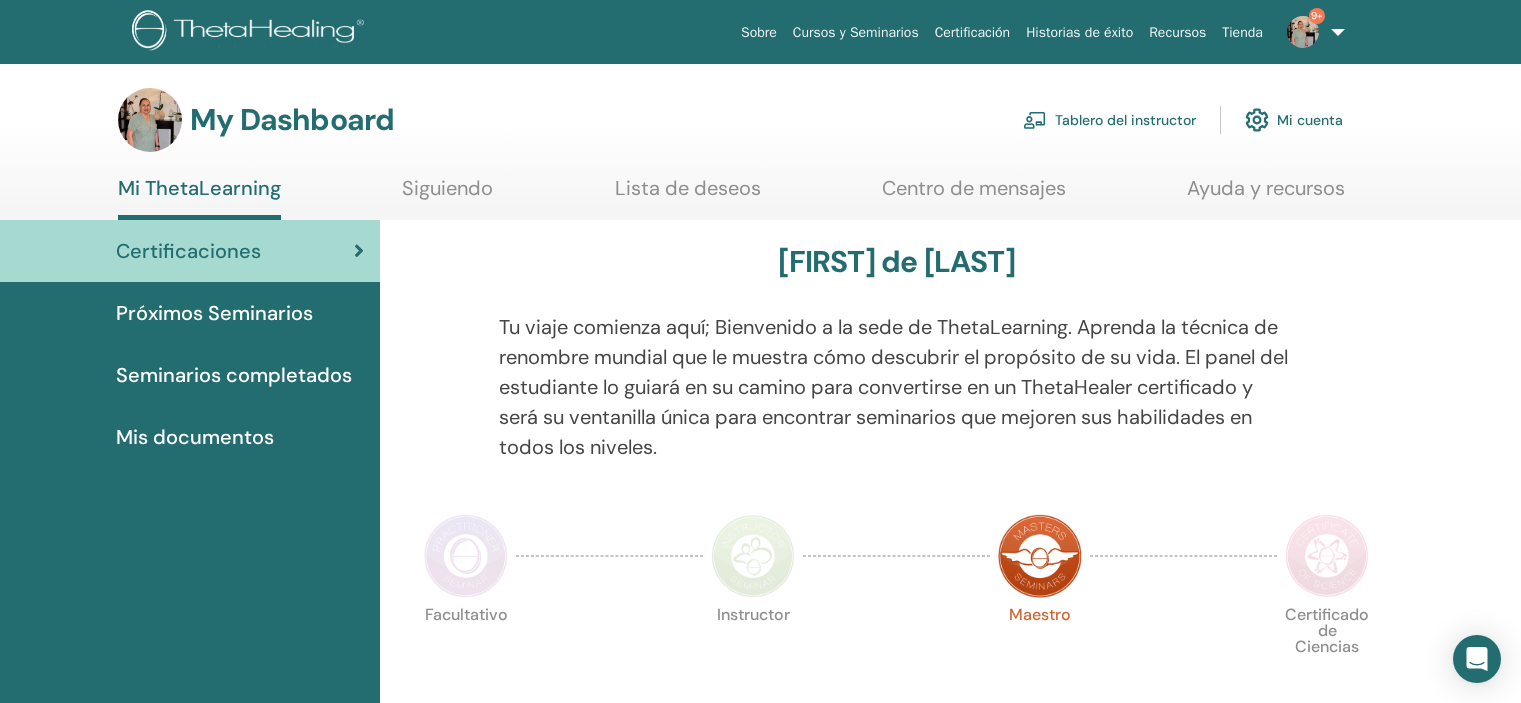 scroll, scrollTop: 0, scrollLeft: 0, axis: both 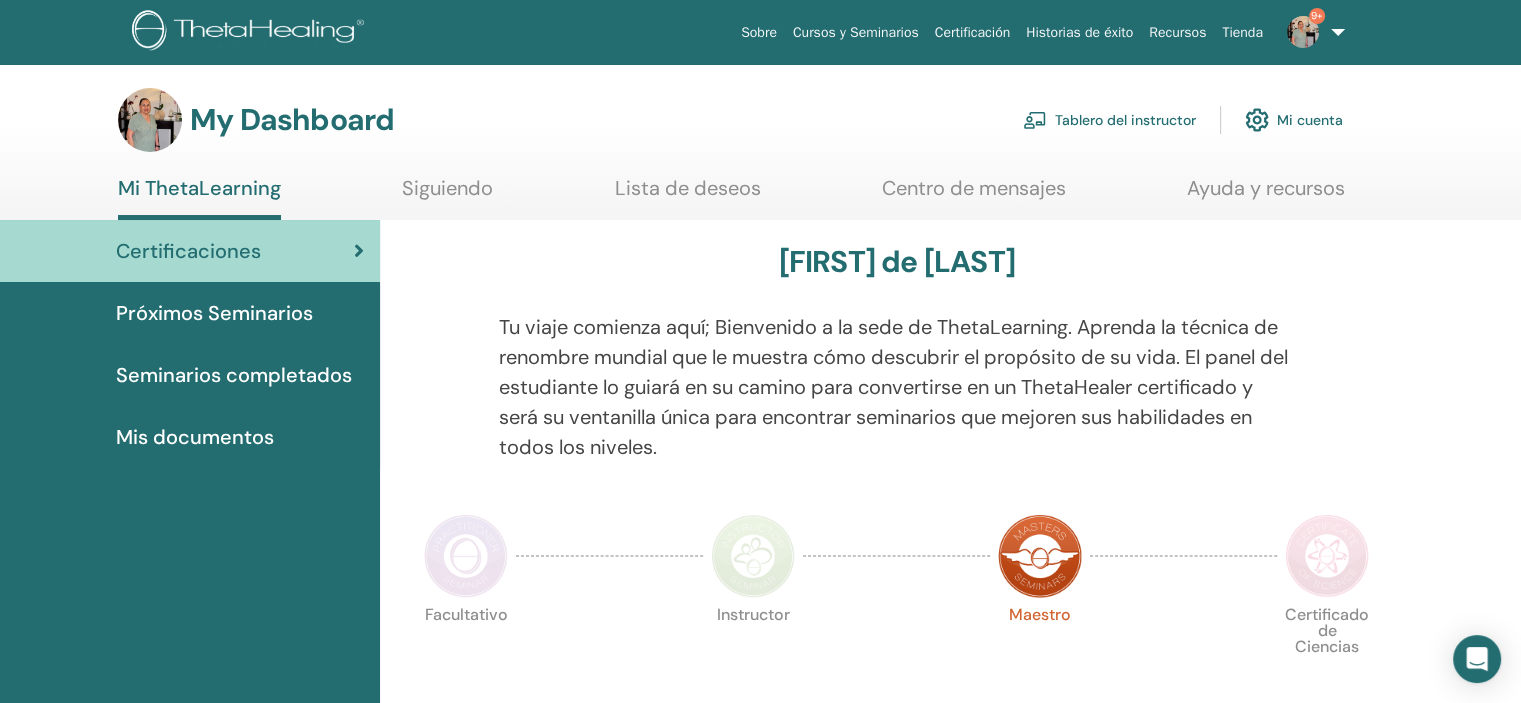 click on "Tablero del instructor" at bounding box center [1109, 120] 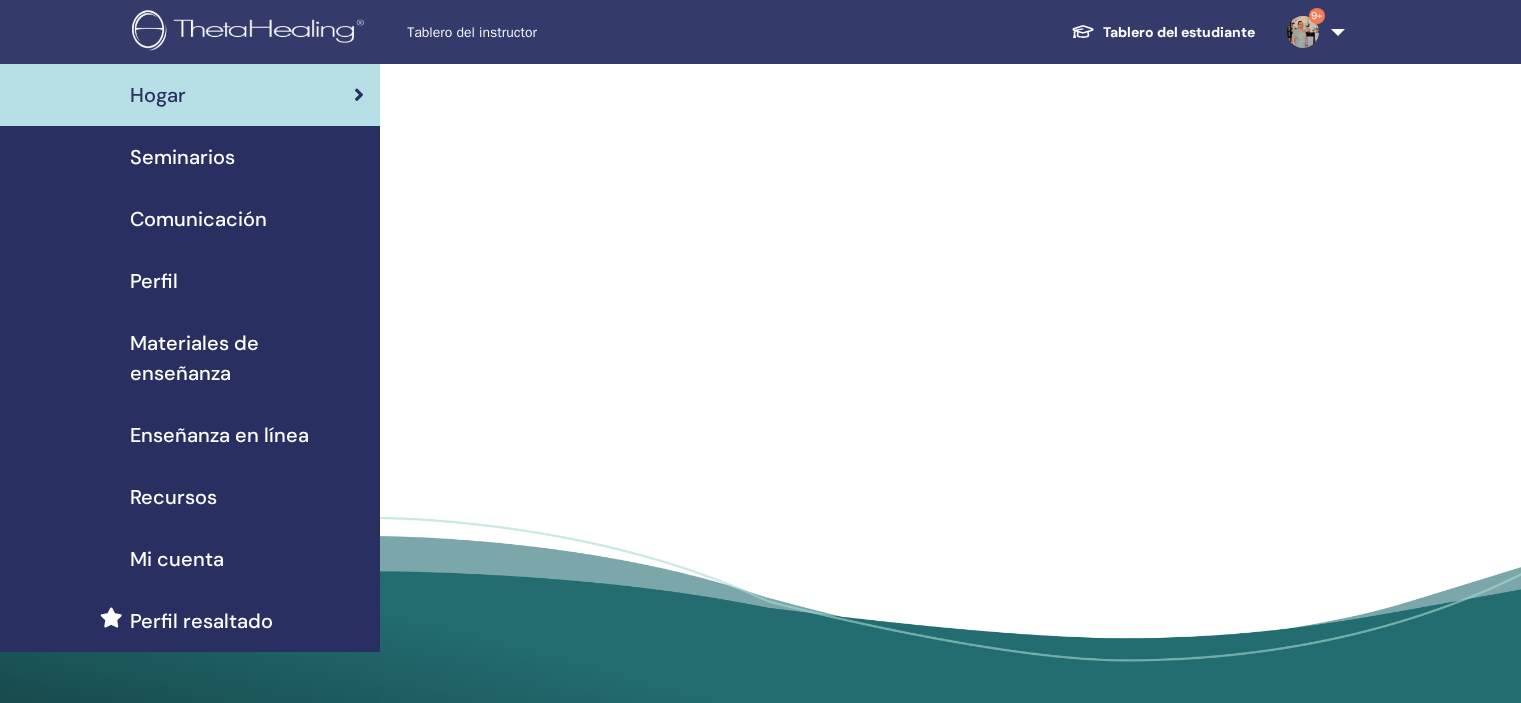 scroll, scrollTop: 0, scrollLeft: 0, axis: both 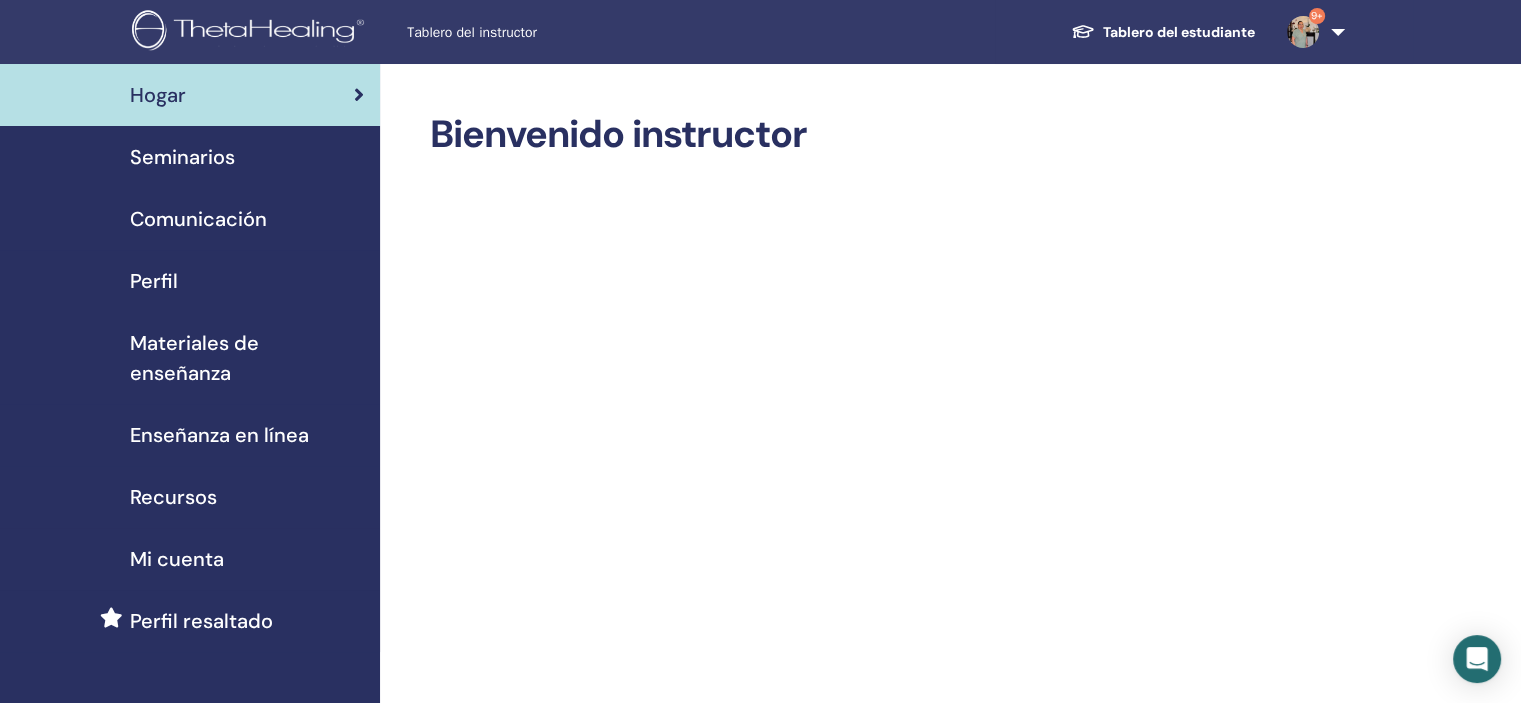 click on "Seminarios" at bounding box center [182, 157] 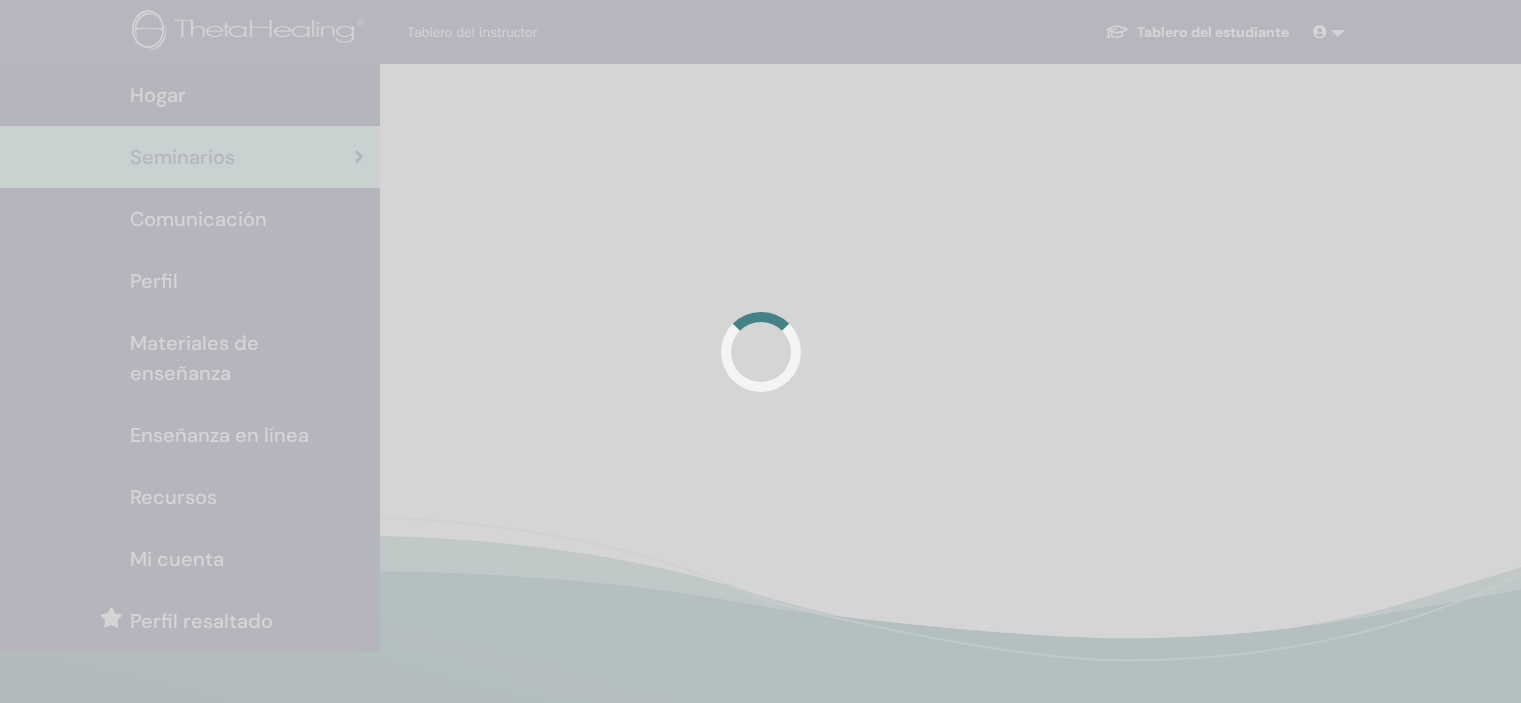 scroll, scrollTop: 0, scrollLeft: 0, axis: both 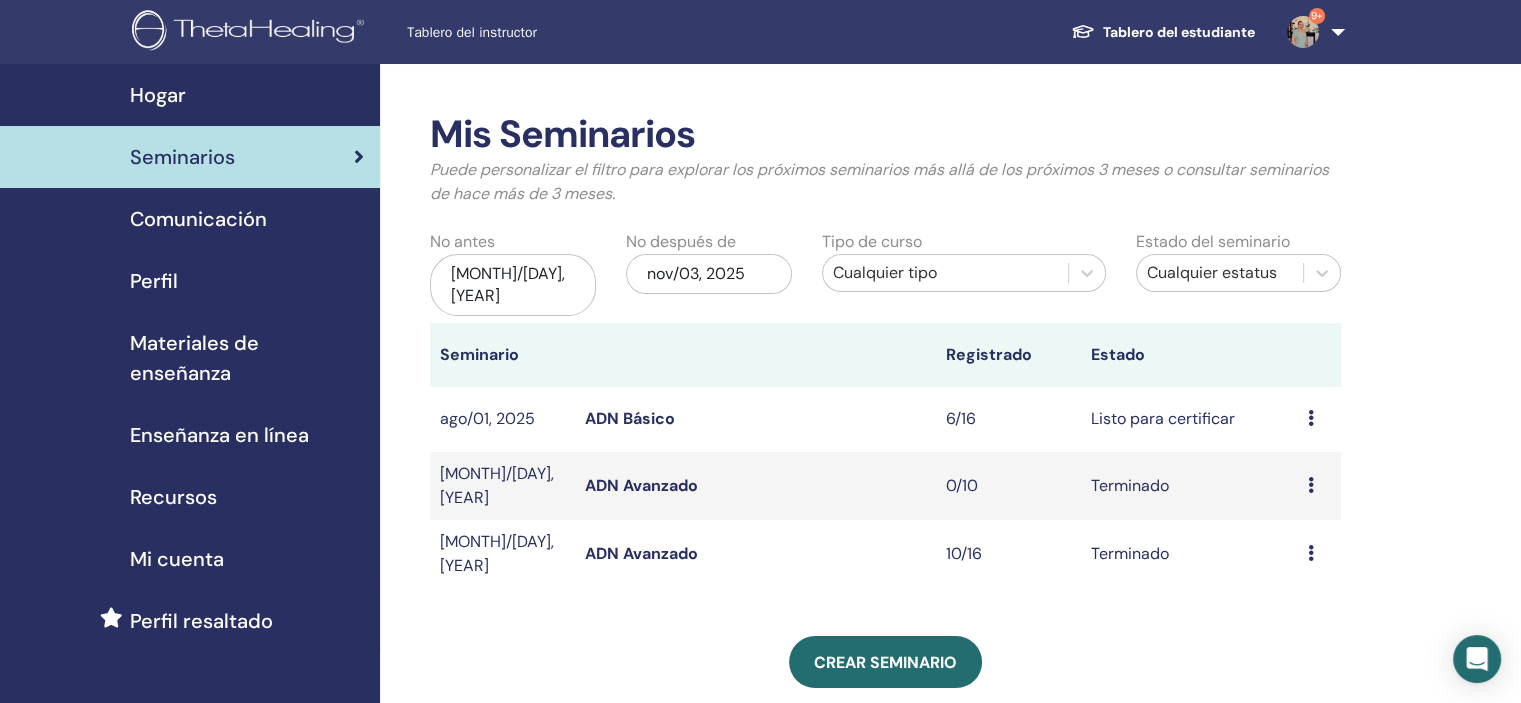 click on "ADN Básico" at bounding box center (630, 418) 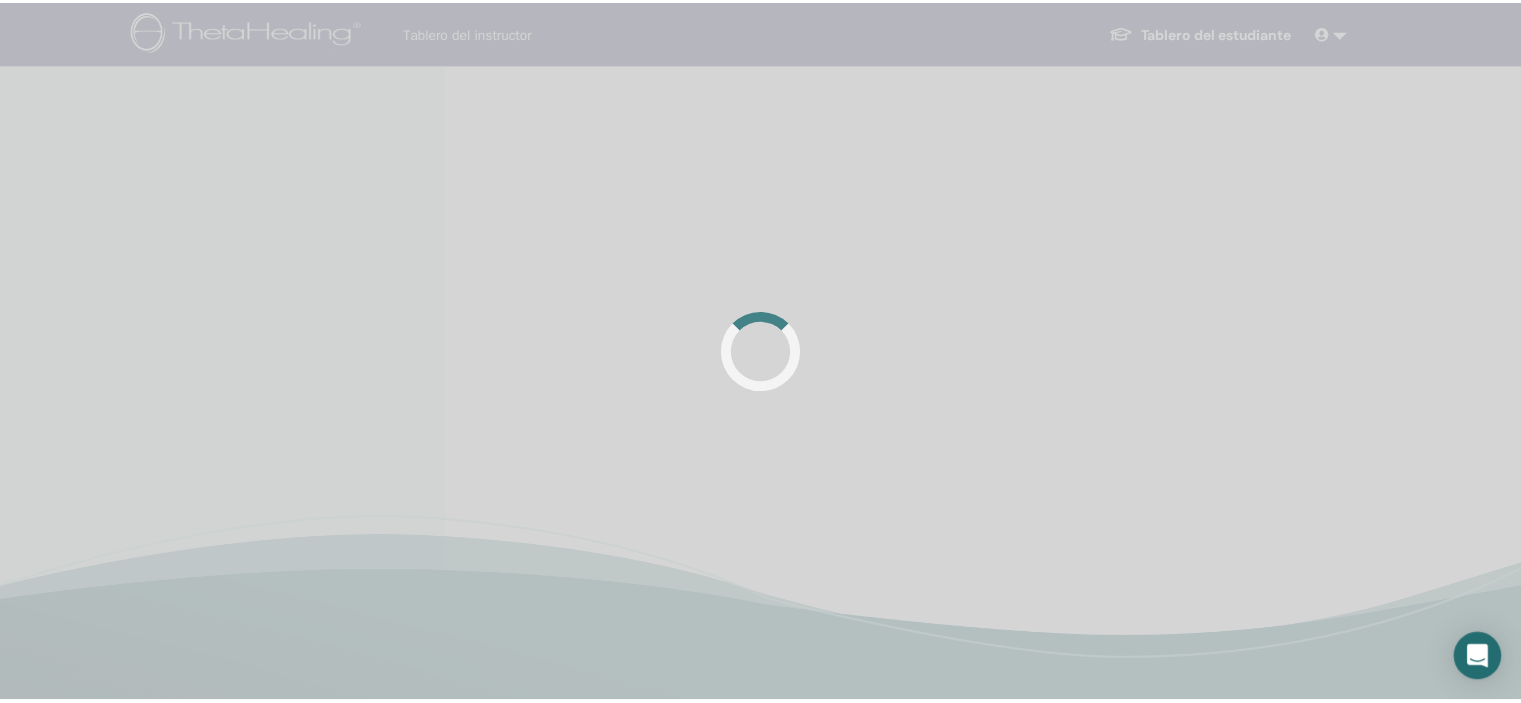 scroll, scrollTop: 0, scrollLeft: 0, axis: both 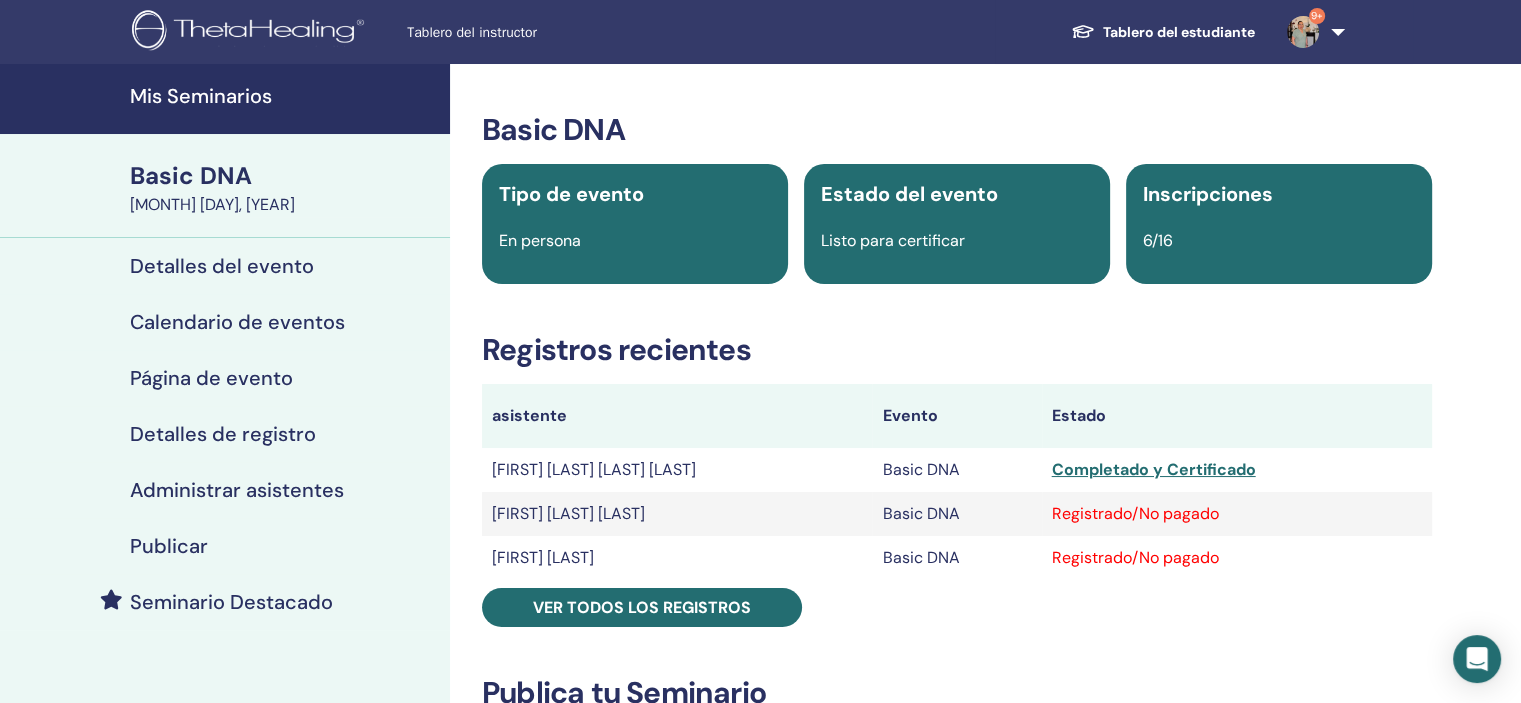 click on "Ver todos los registros" at bounding box center [642, 607] 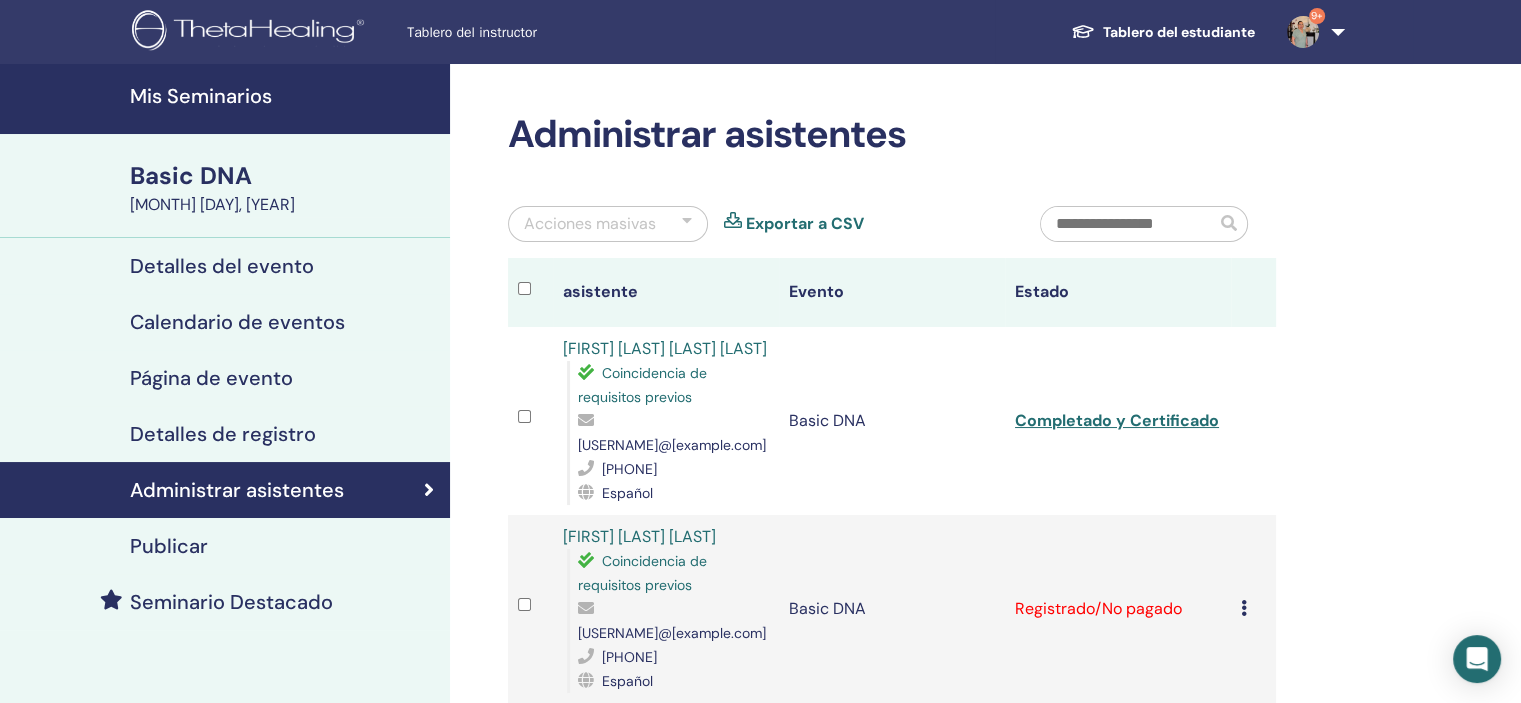 click at bounding box center [1244, 608] 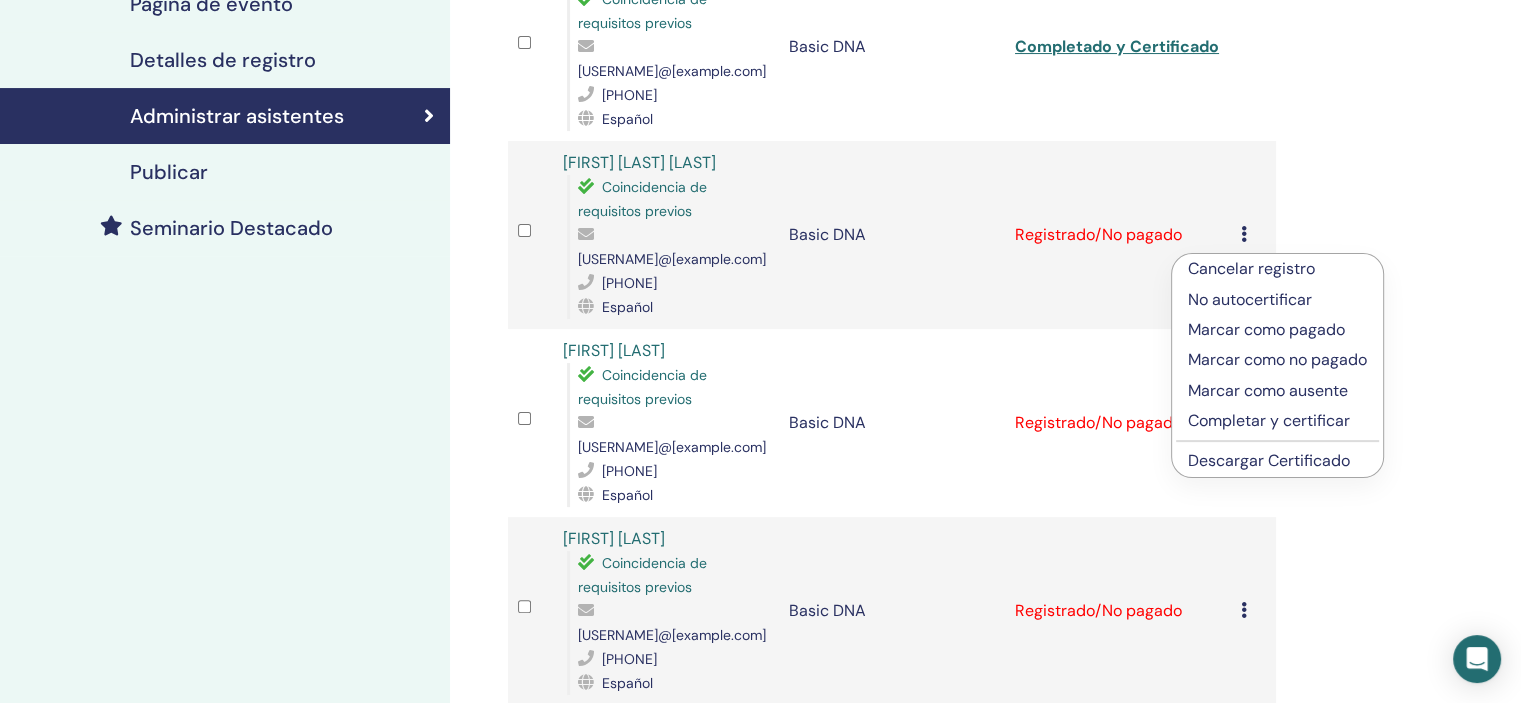 scroll, scrollTop: 376, scrollLeft: 0, axis: vertical 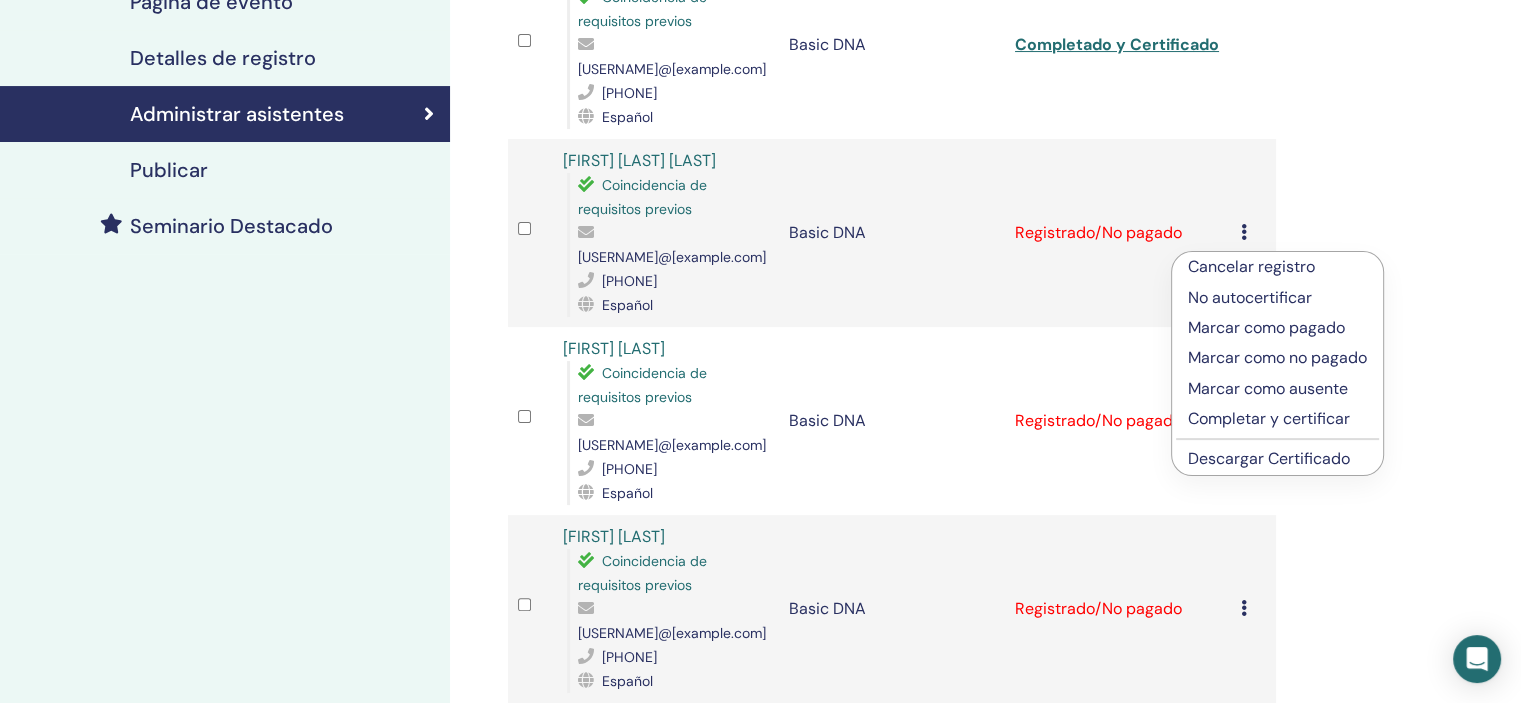 click on "Completar y certificar" at bounding box center [1277, 419] 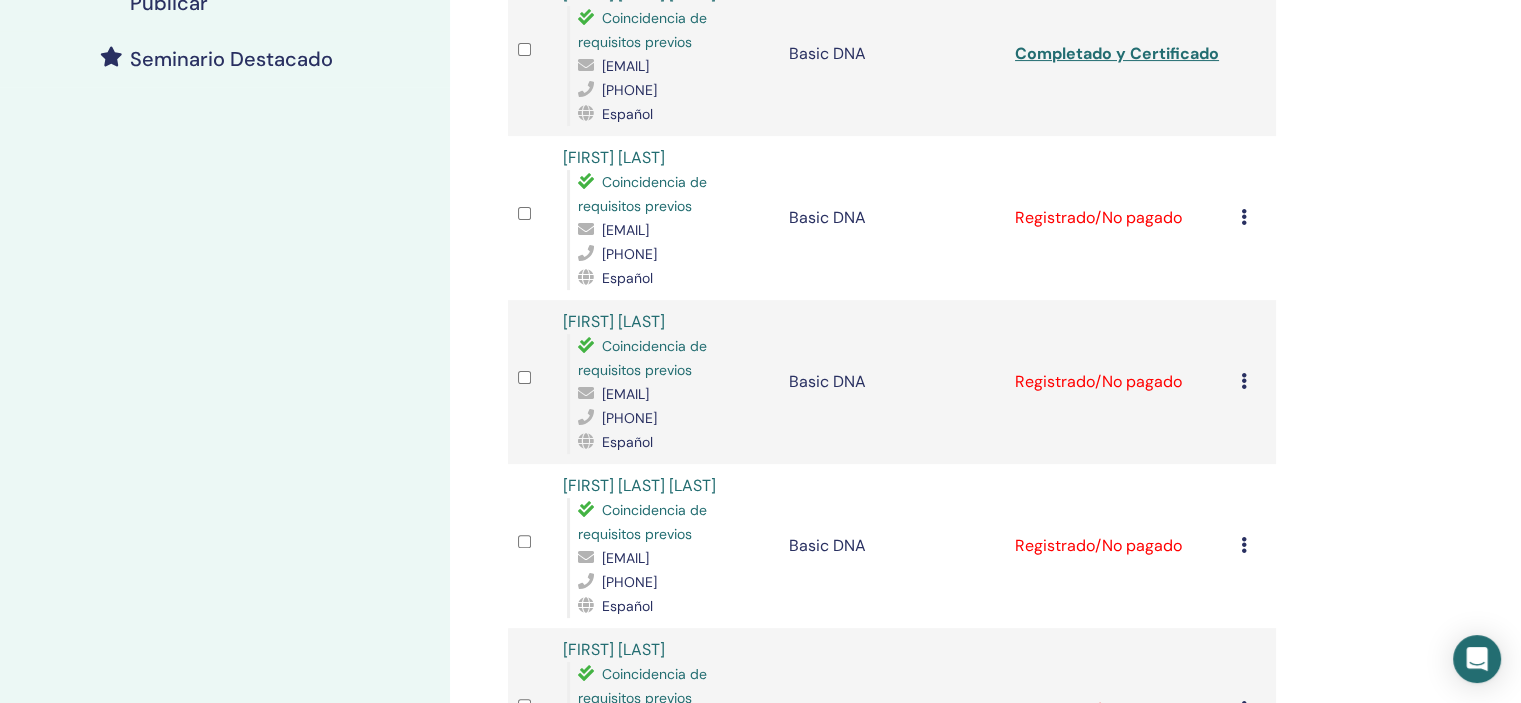scroll, scrollTop: 569, scrollLeft: 0, axis: vertical 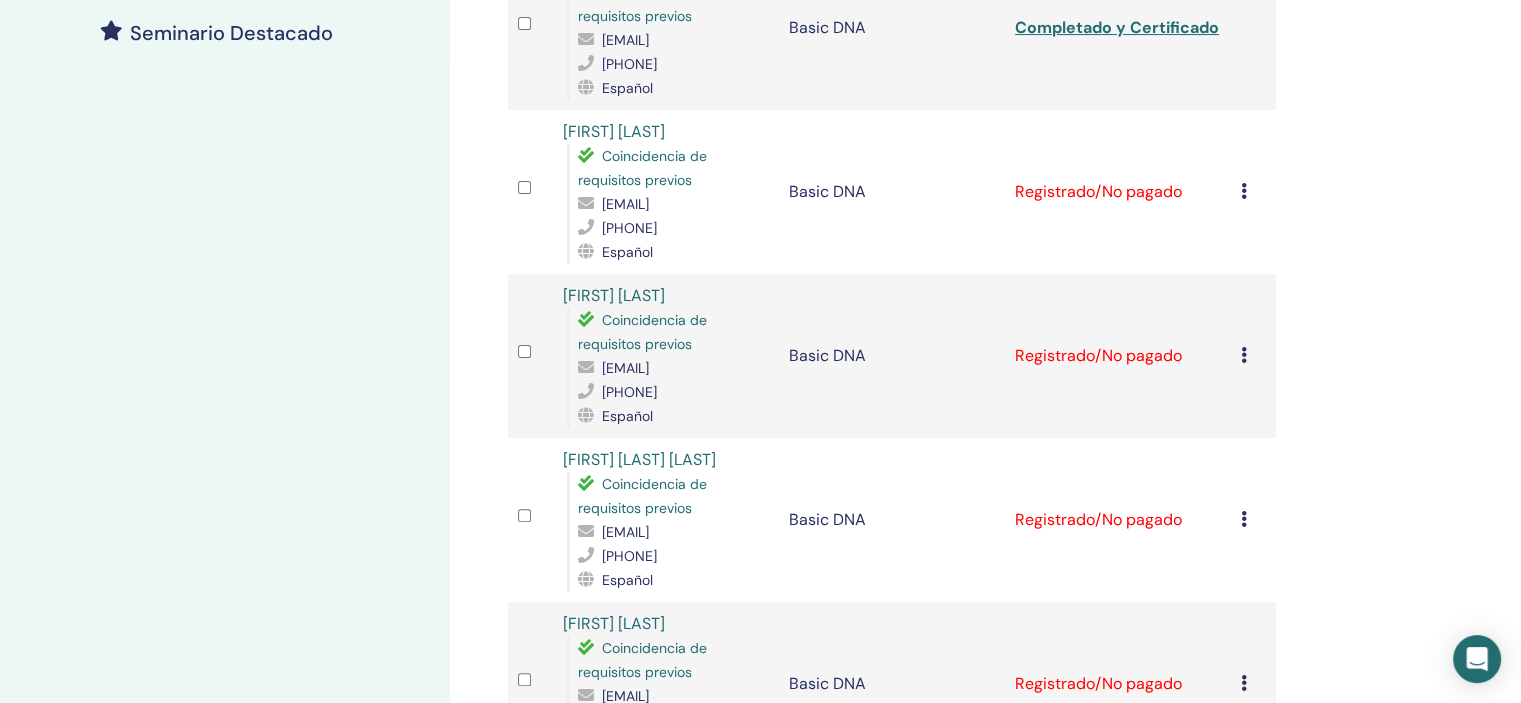click at bounding box center (1244, 191) 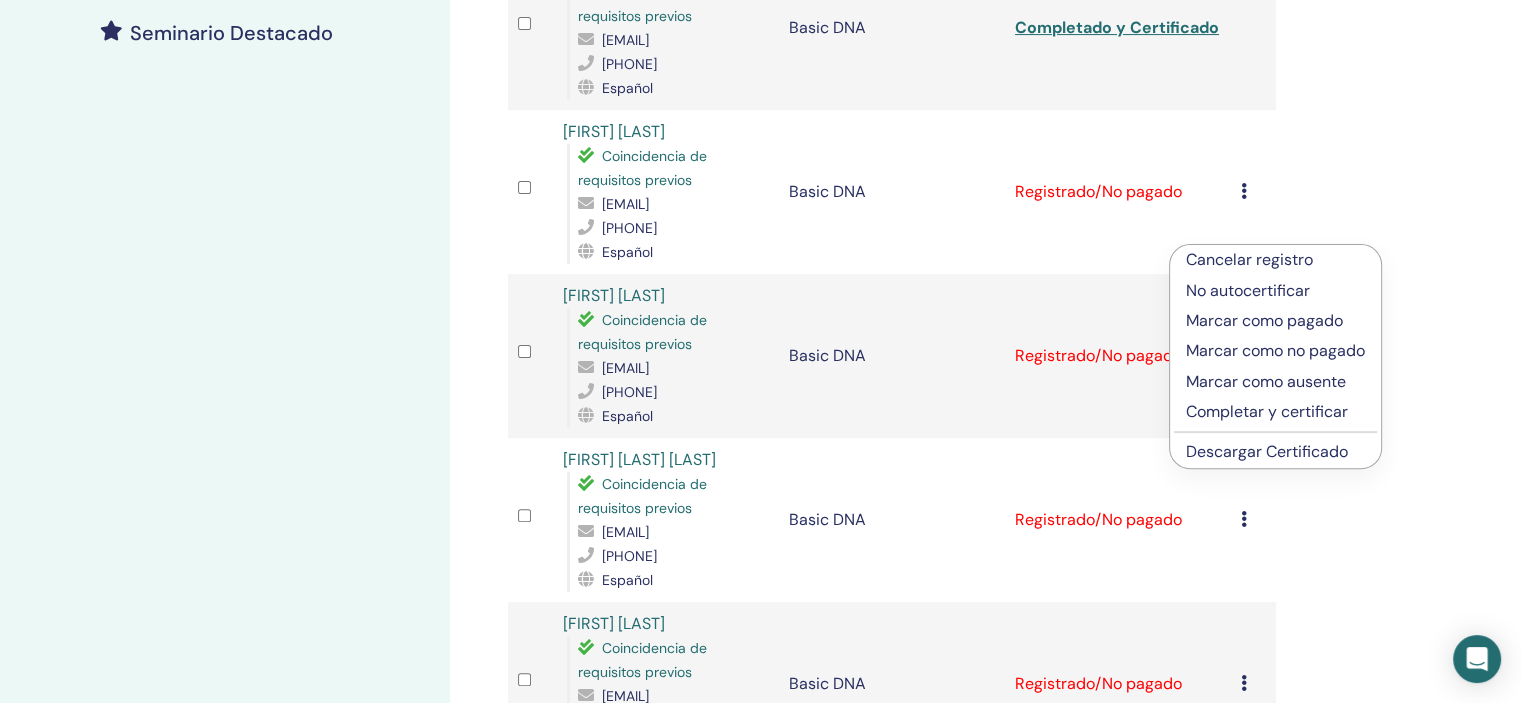 click on "Completar y certificar" at bounding box center (1275, 412) 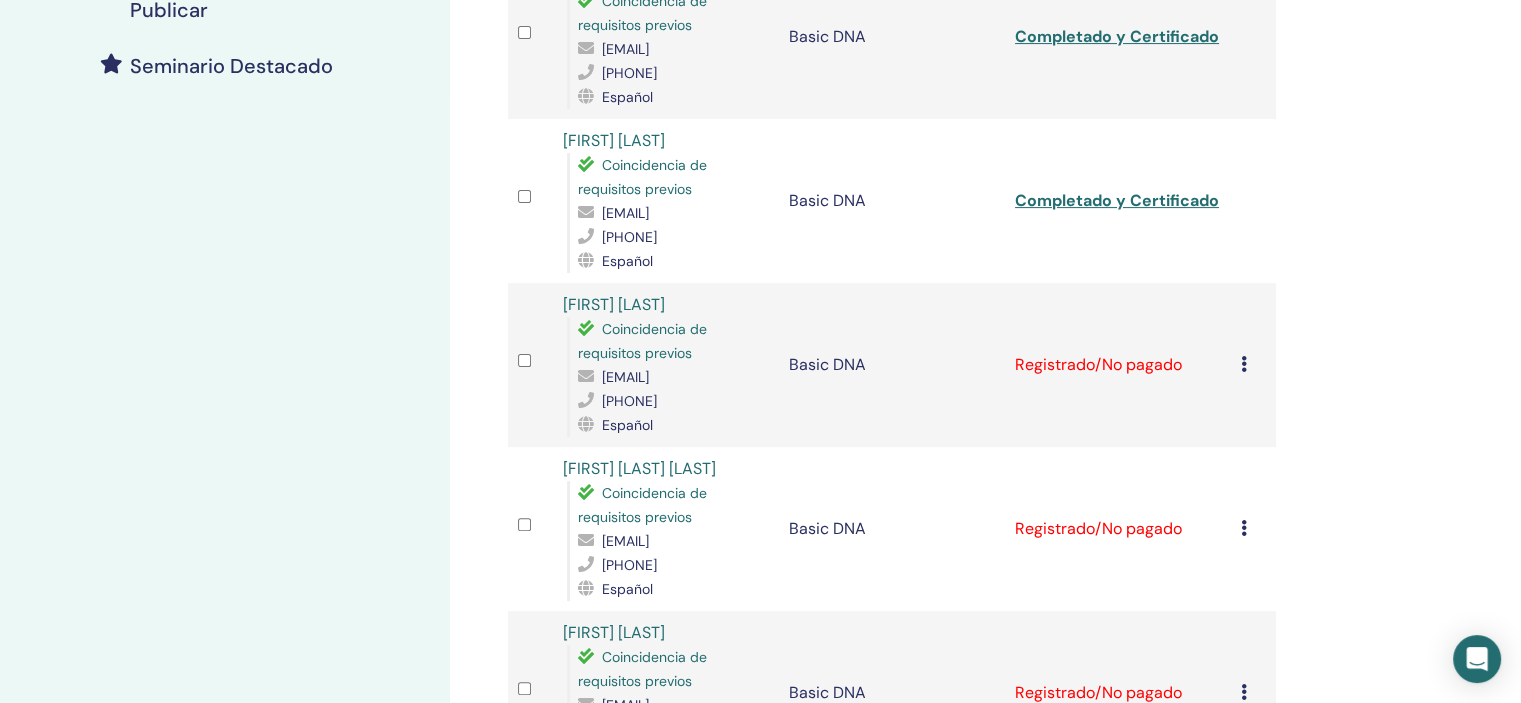 scroll, scrollTop: 544, scrollLeft: 0, axis: vertical 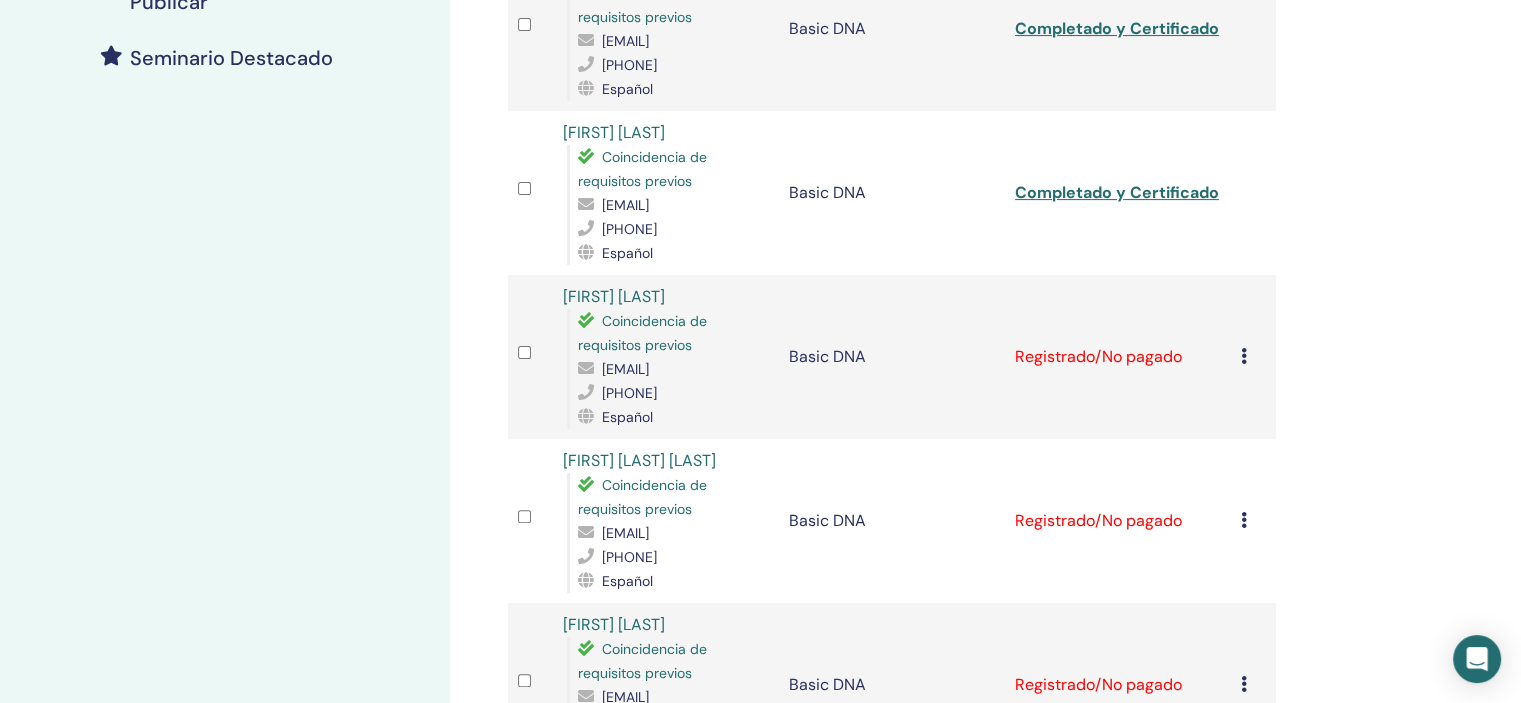 click at bounding box center (1244, 356) 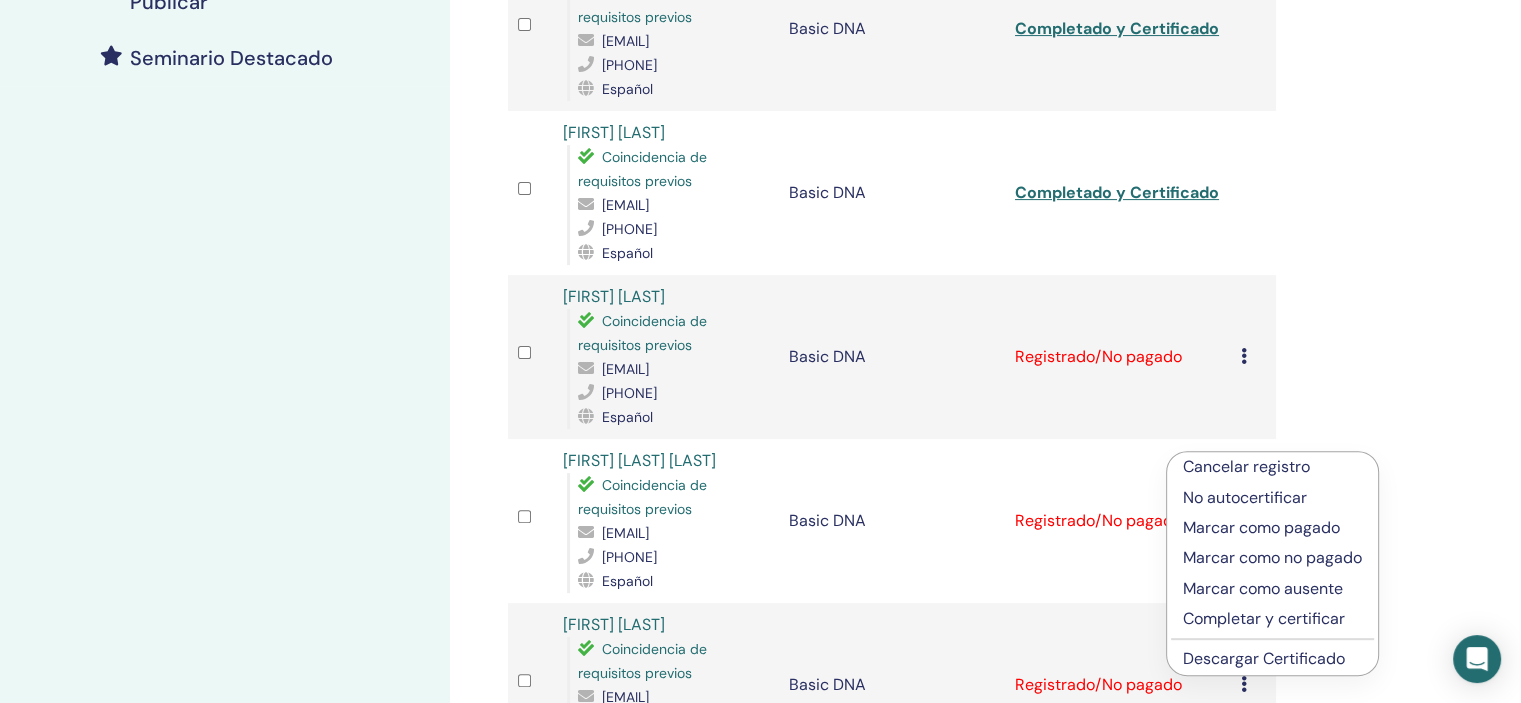 click on "Completar y certificar" at bounding box center (1272, 619) 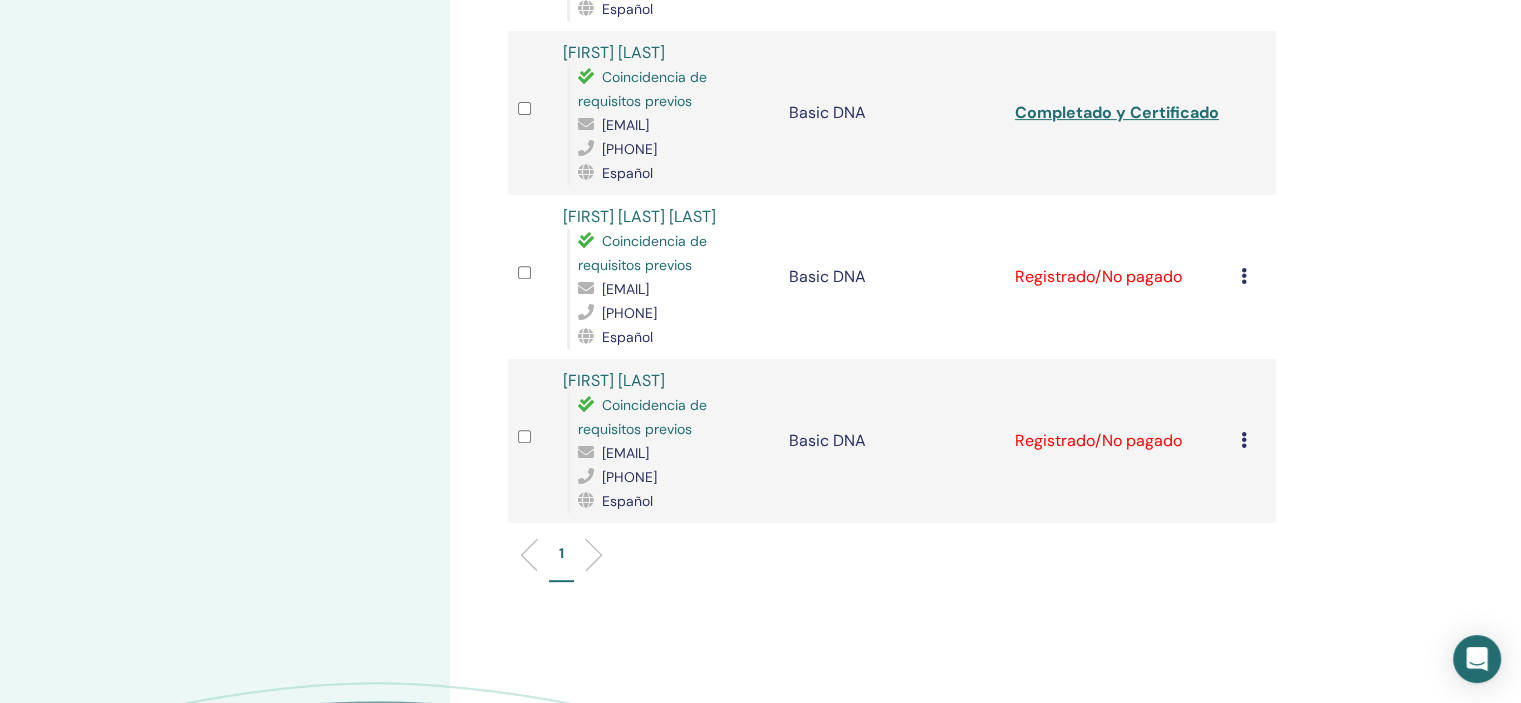 scroll, scrollTop: 813, scrollLeft: 0, axis: vertical 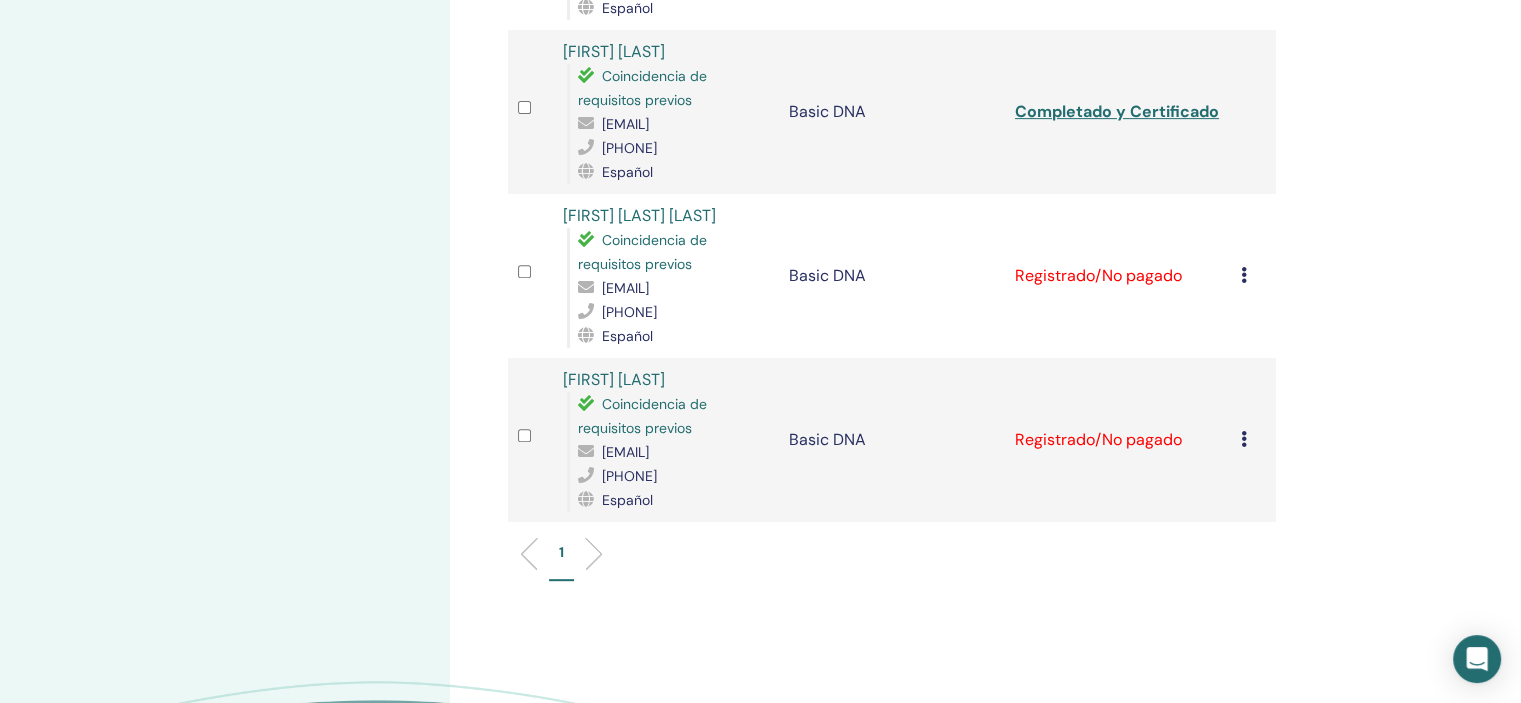 click at bounding box center [1244, 275] 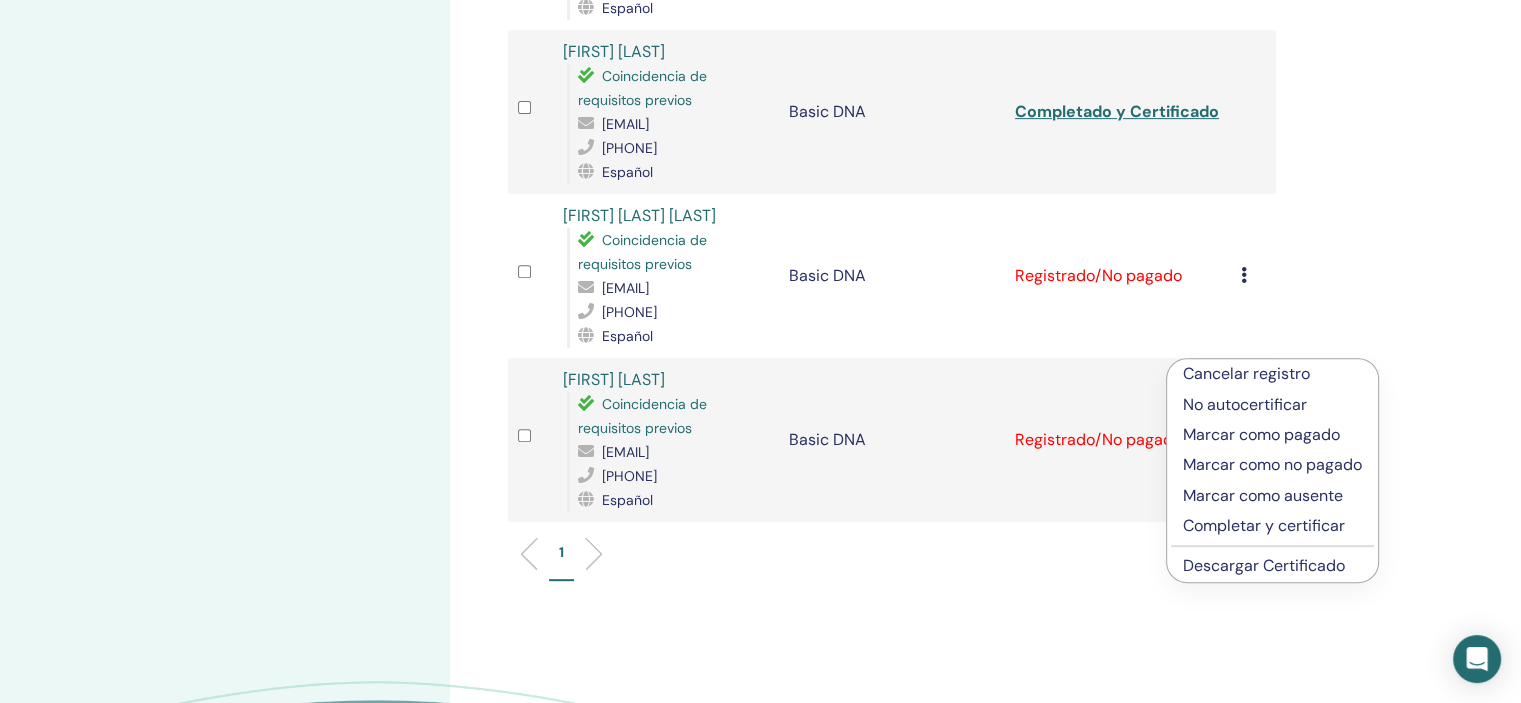 click on "Completar y certificar" at bounding box center [1272, 526] 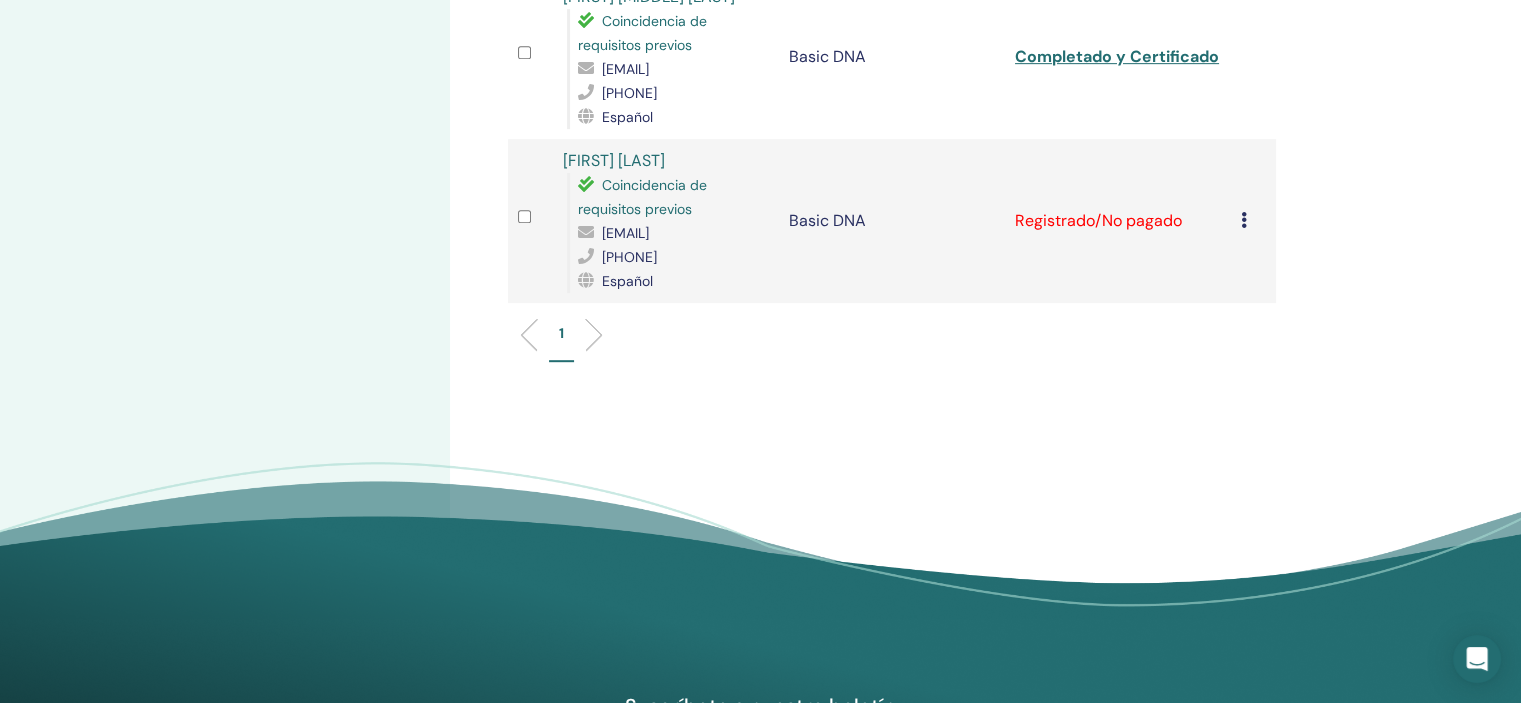 scroll, scrollTop: 1034, scrollLeft: 0, axis: vertical 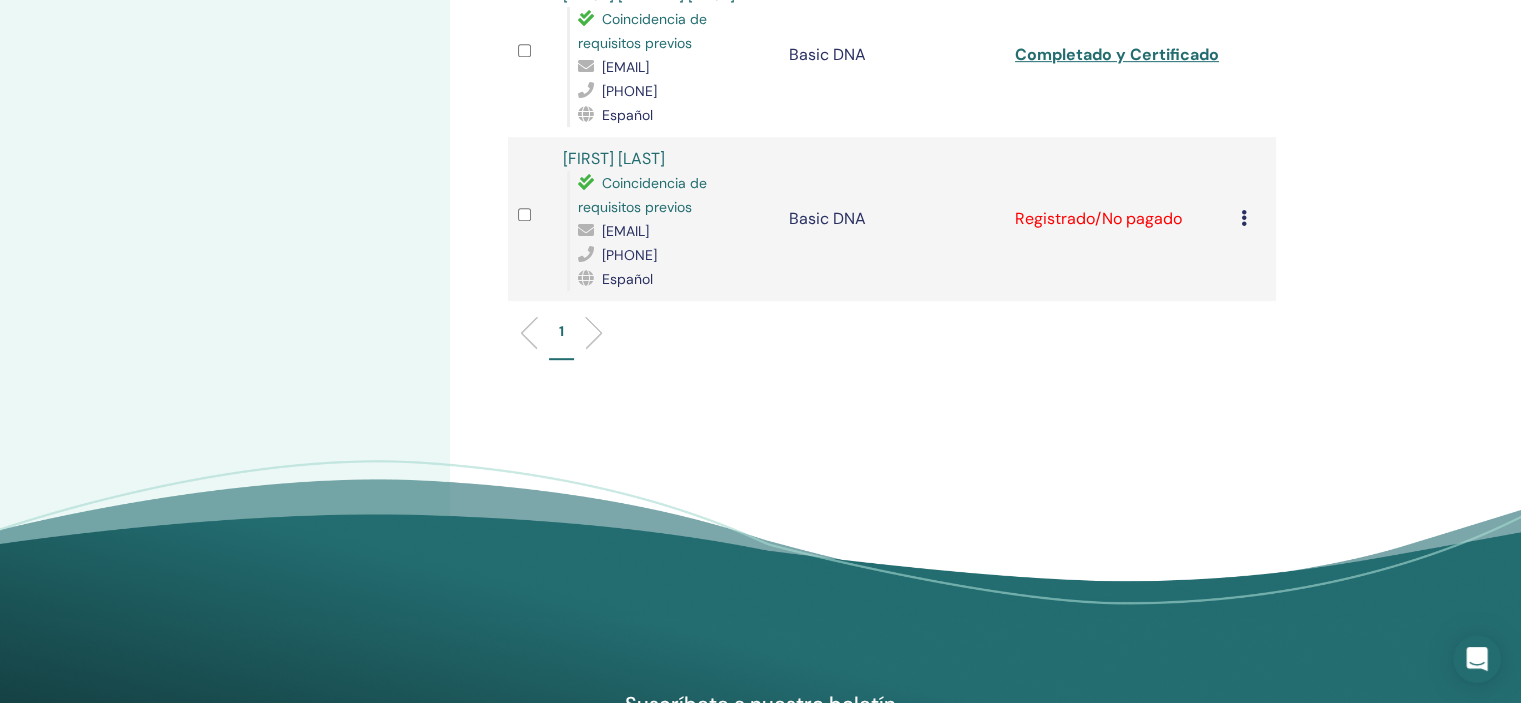 click at bounding box center (1244, 218) 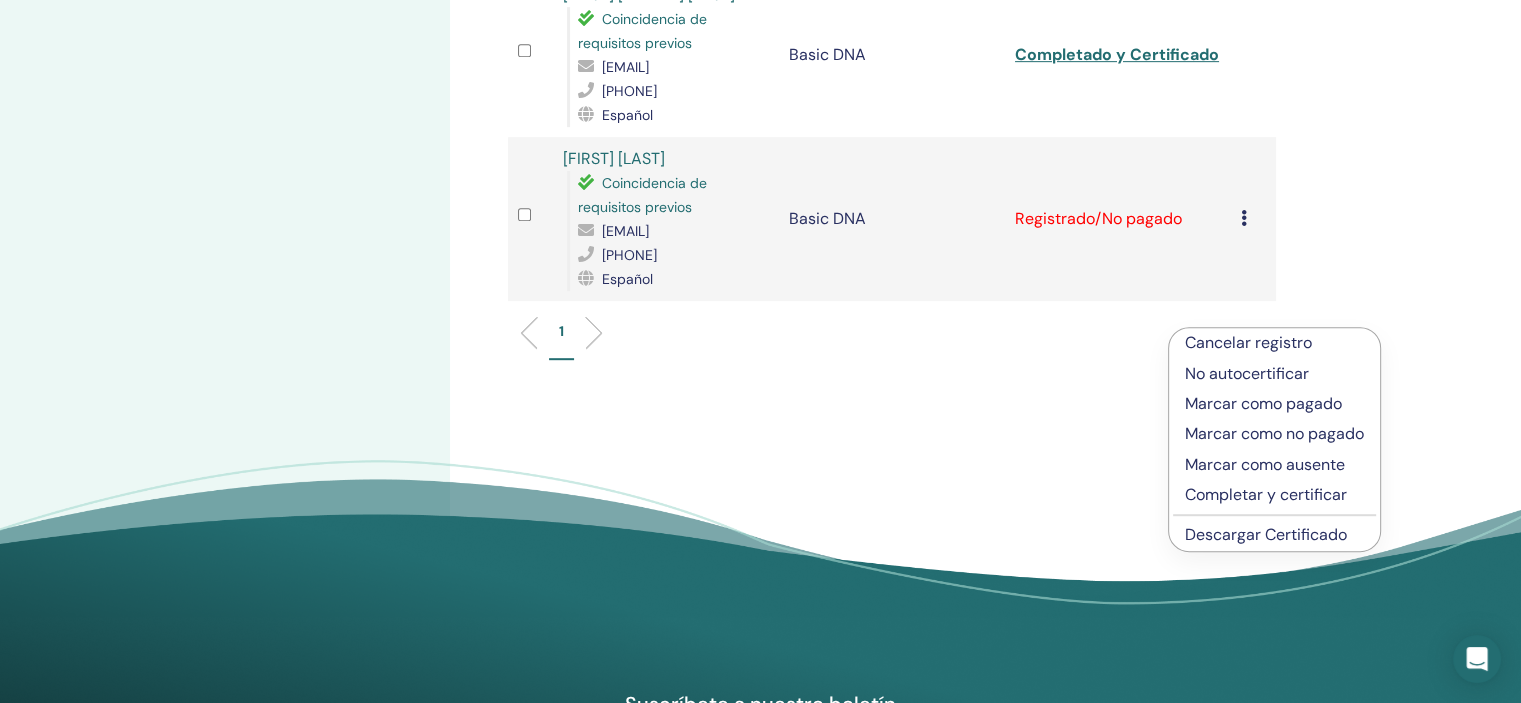 click on "Completar y certificar" at bounding box center [1274, 495] 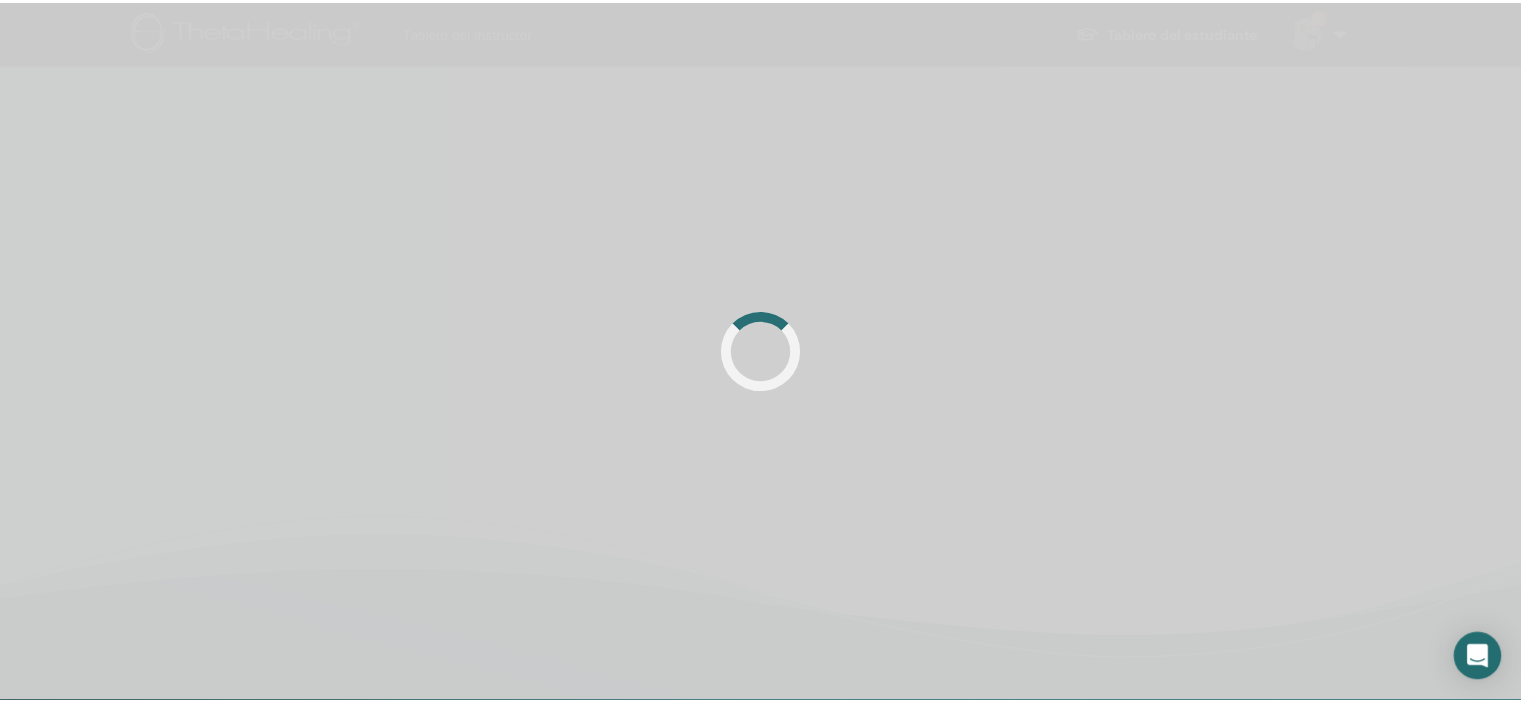 scroll, scrollTop: 0, scrollLeft: 0, axis: both 